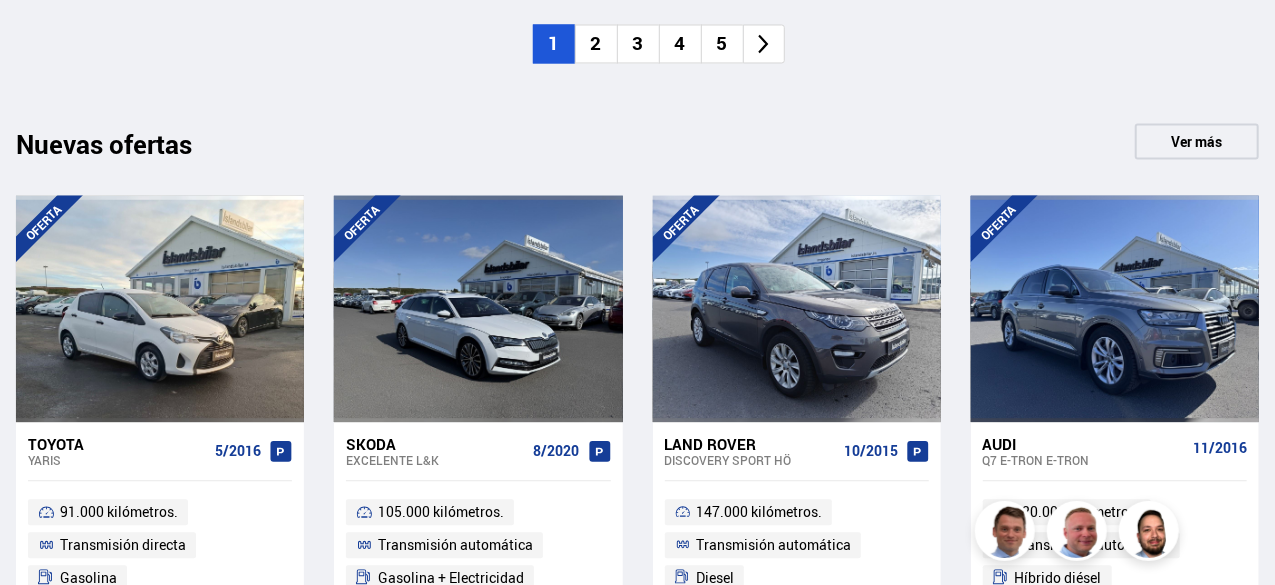 scroll, scrollTop: 498, scrollLeft: 0, axis: vertical 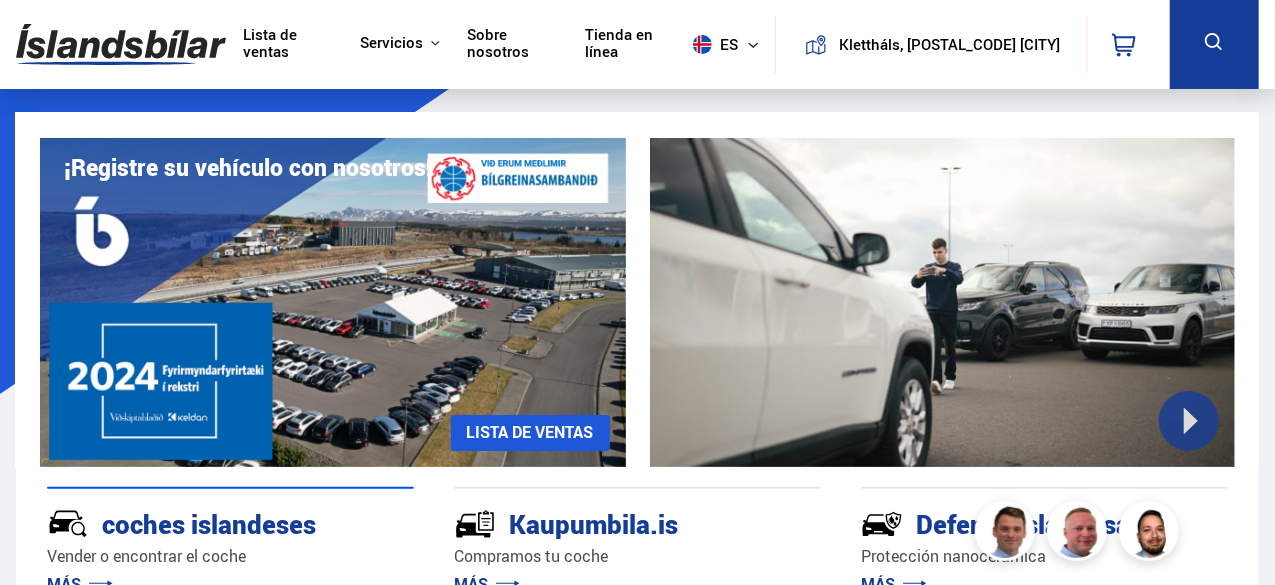 click on "Lista de ventas" at bounding box center (271, 42) 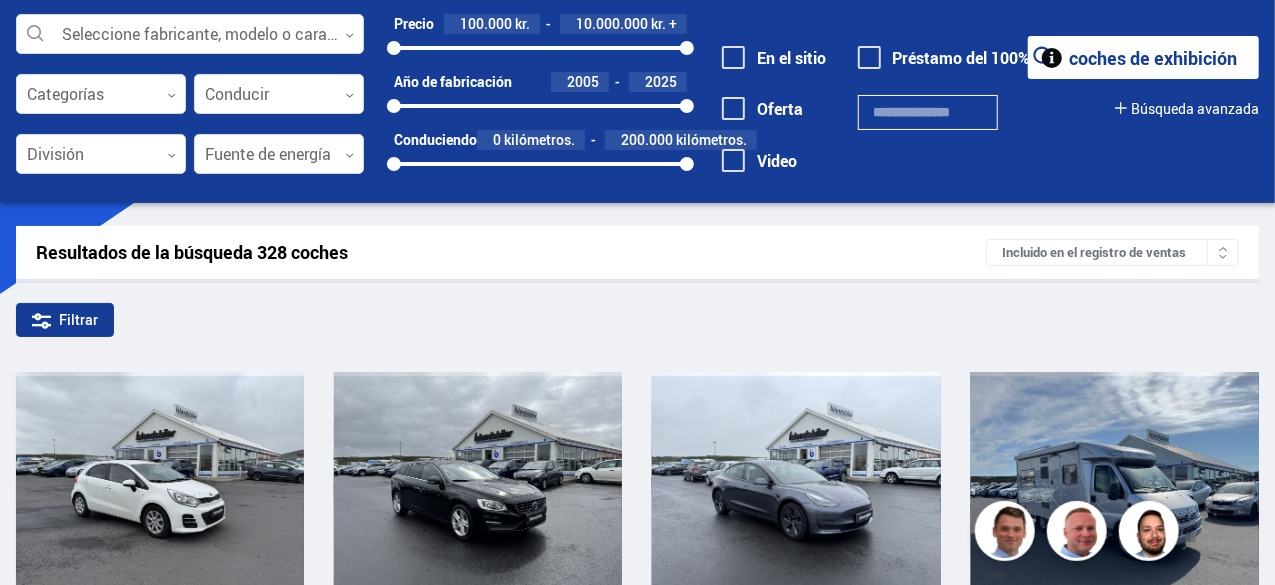 scroll, scrollTop: 0, scrollLeft: 0, axis: both 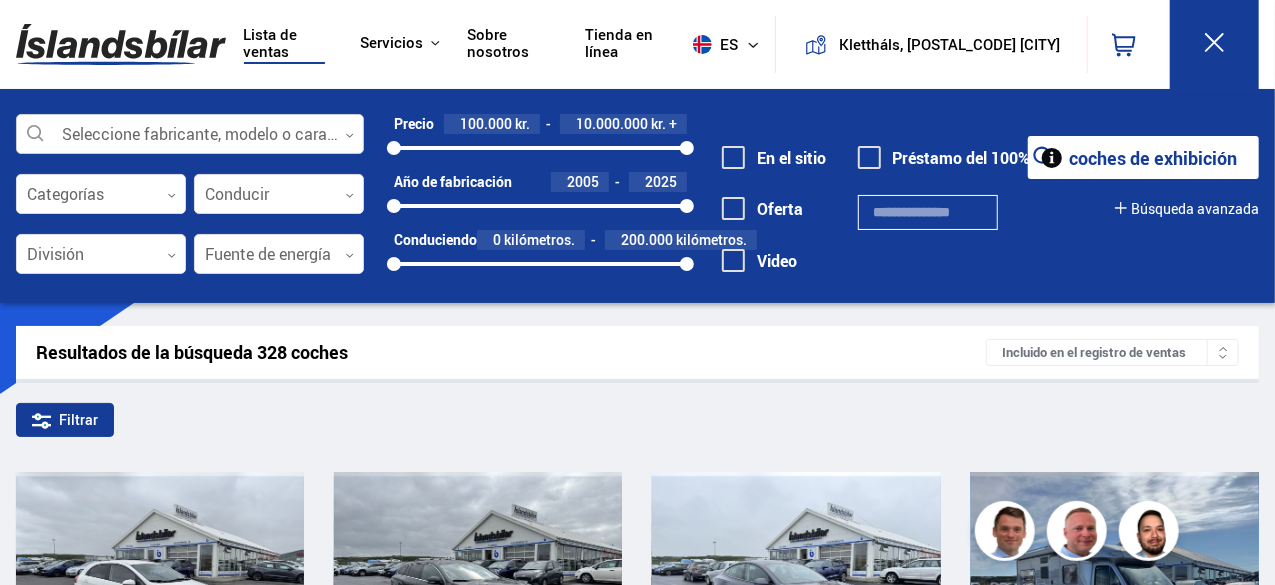 click at bounding box center [190, 135] 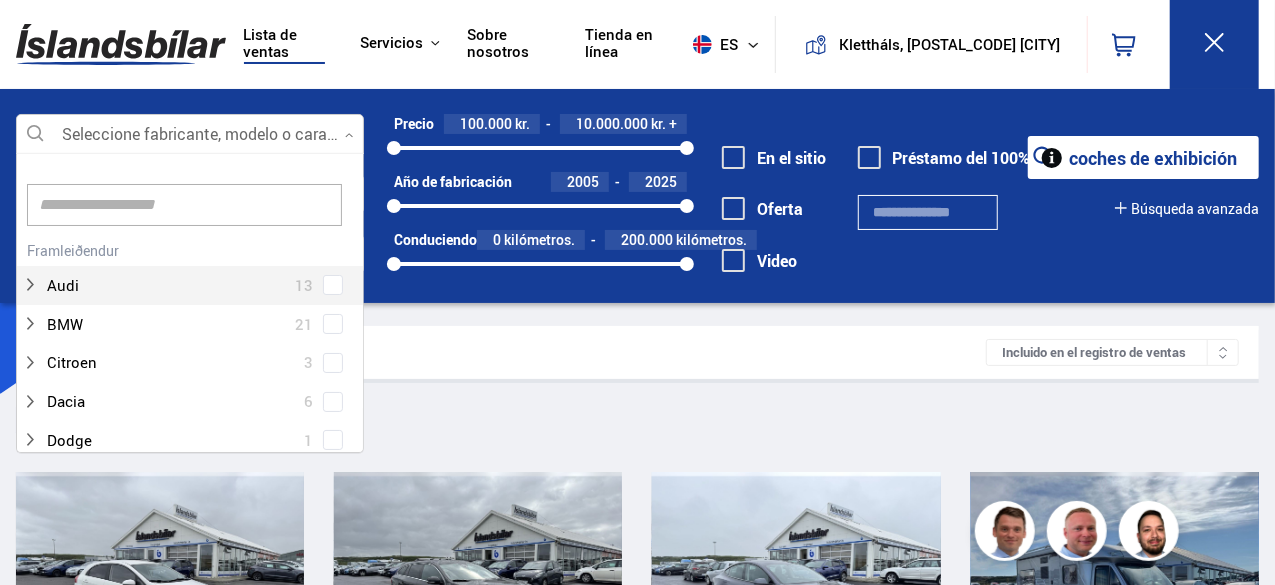 scroll, scrollTop: 301, scrollLeft: 354, axis: both 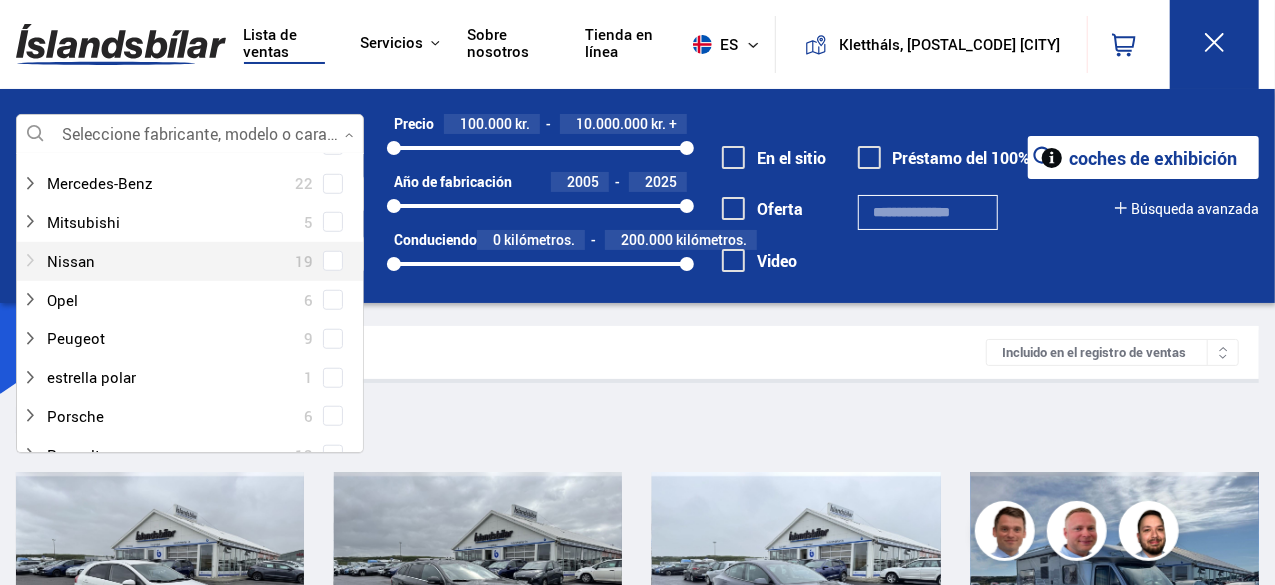 click at bounding box center [170, 261] 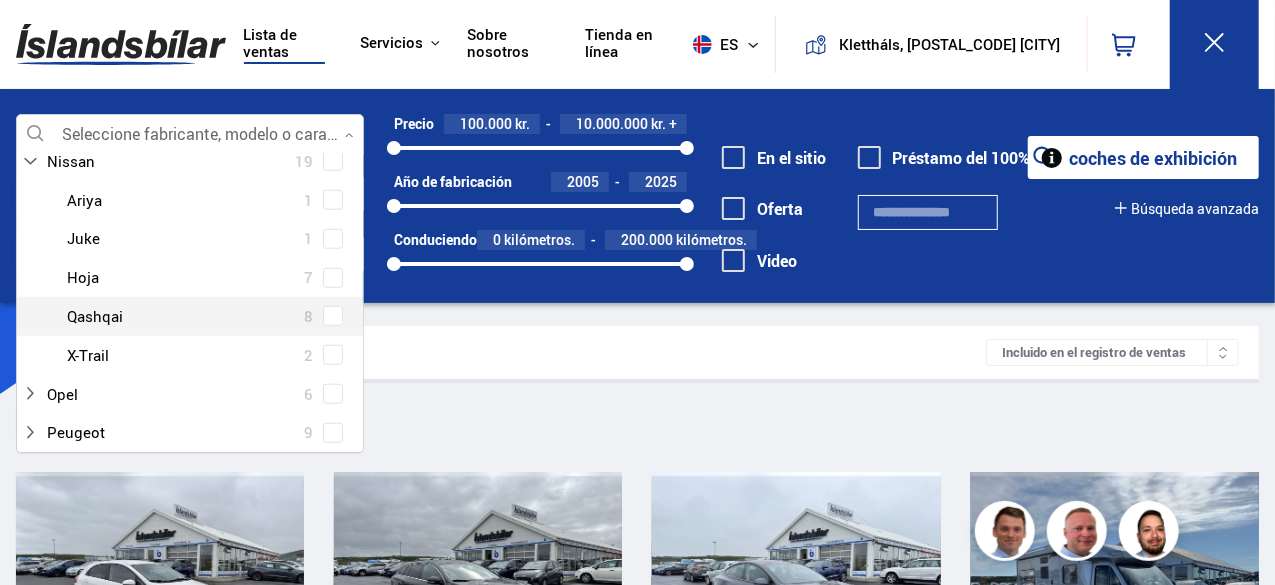 scroll, scrollTop: 800, scrollLeft: 0, axis: vertical 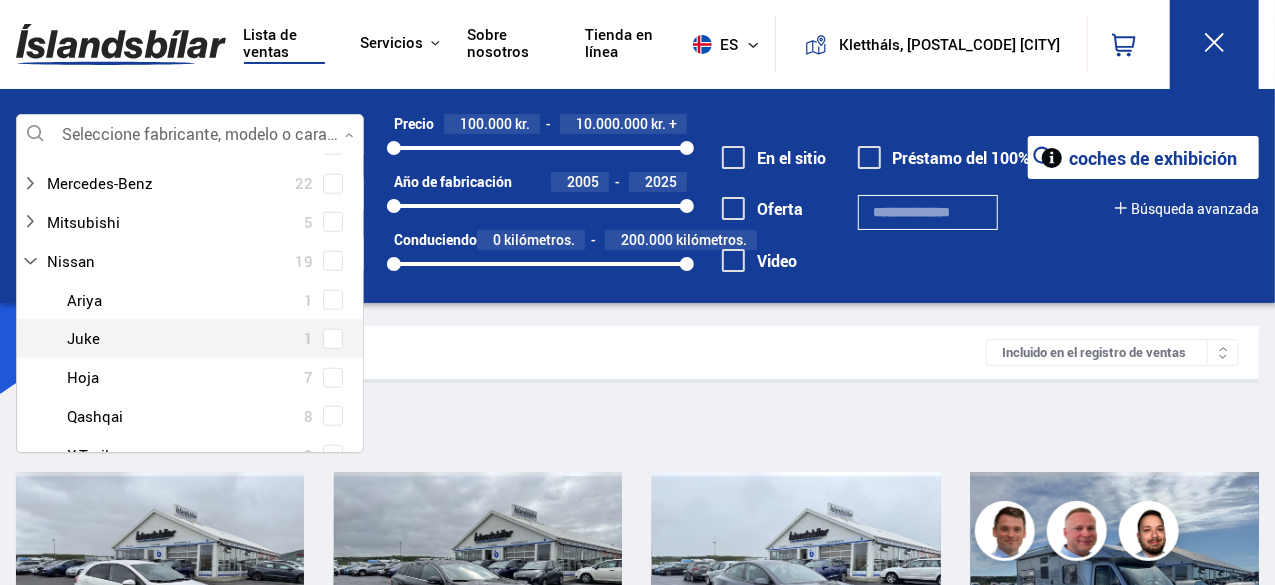 click at bounding box center [210, 338] 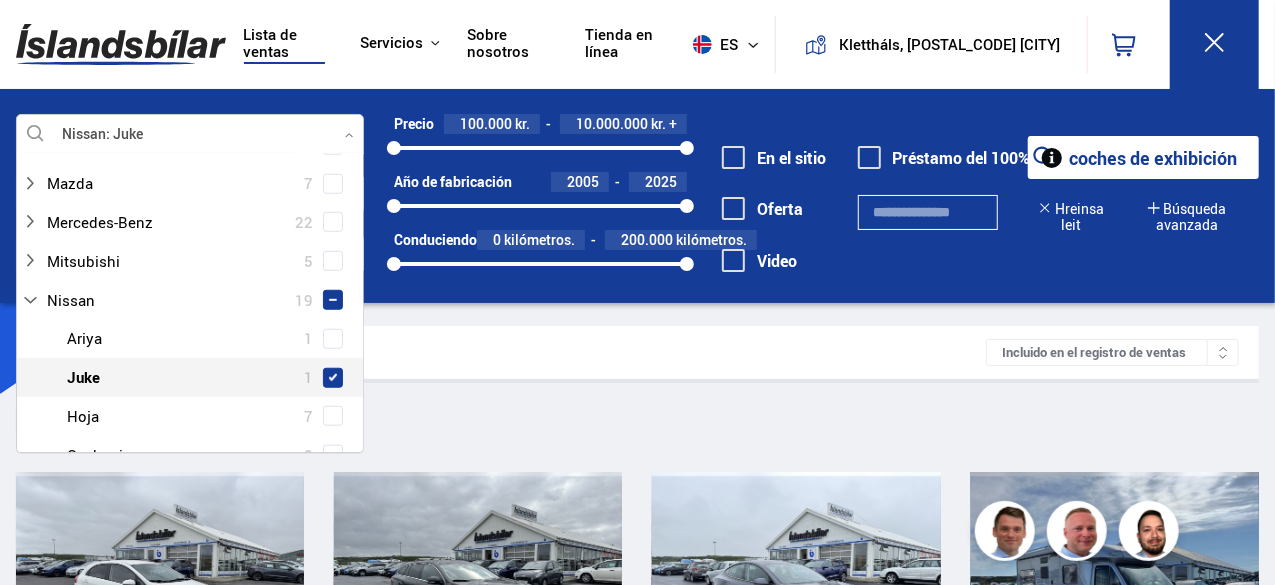 scroll, scrollTop: 838, scrollLeft: 0, axis: vertical 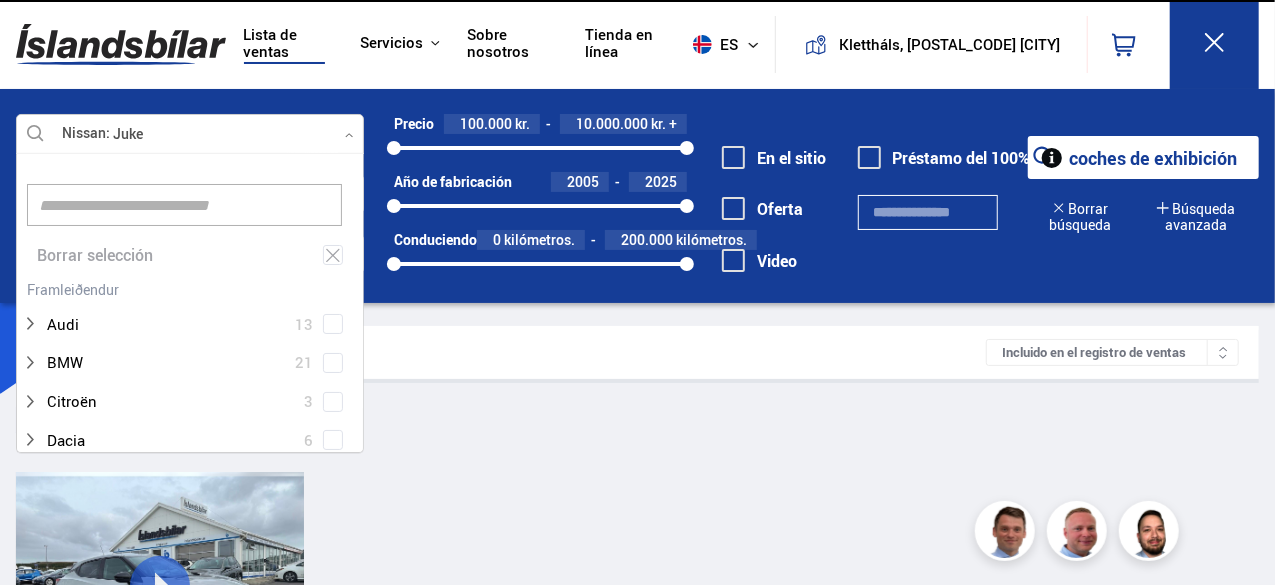 click on "Filtrar
Nissan Juke" at bounding box center [637, 424] 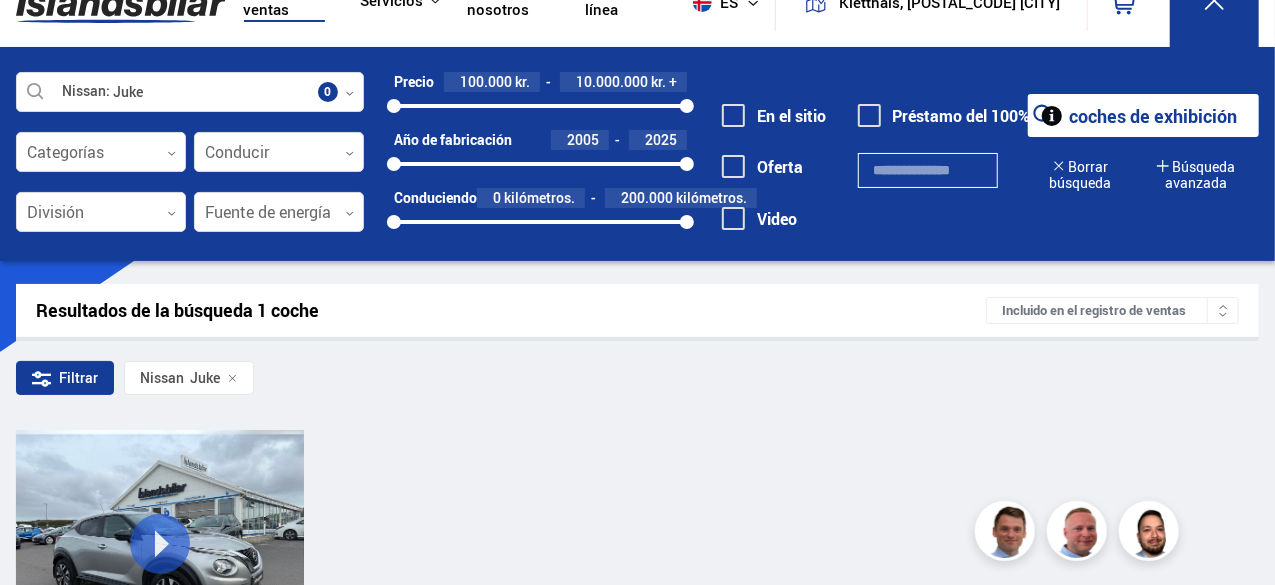 scroll, scrollTop: 0, scrollLeft: 0, axis: both 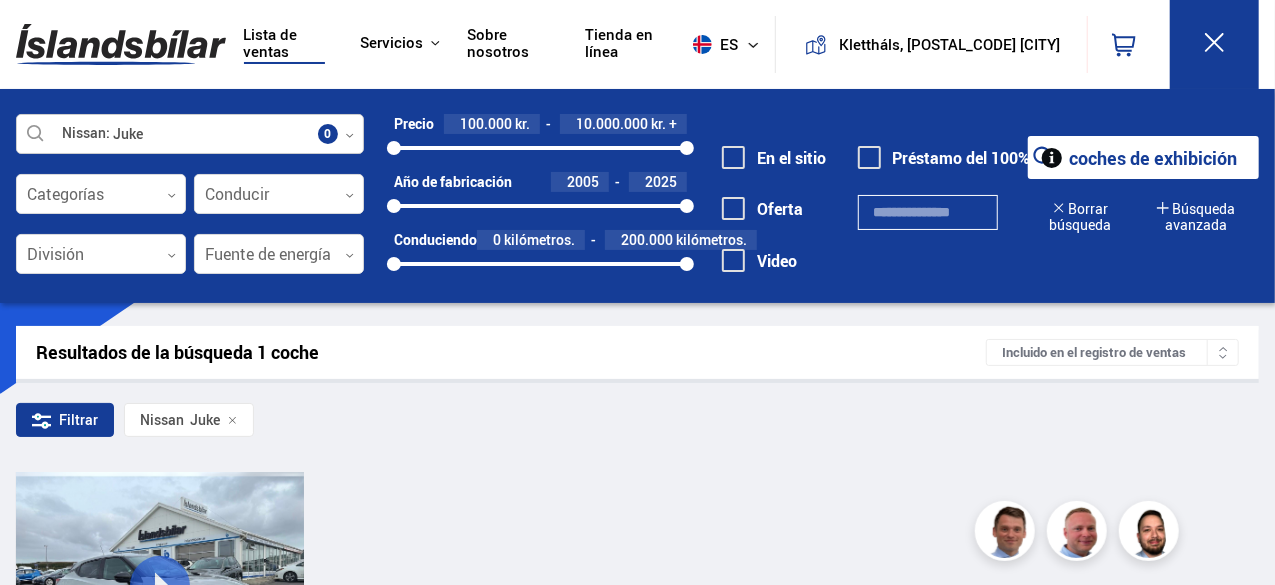 click at bounding box center (190, 135) 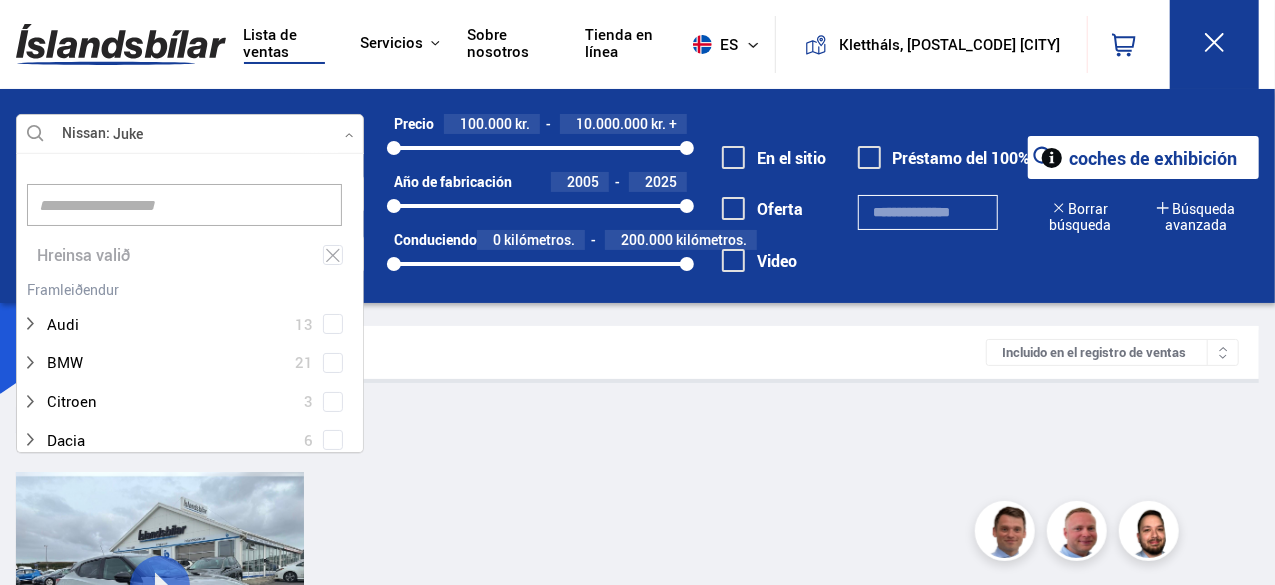 scroll, scrollTop: 301, scrollLeft: 354, axis: both 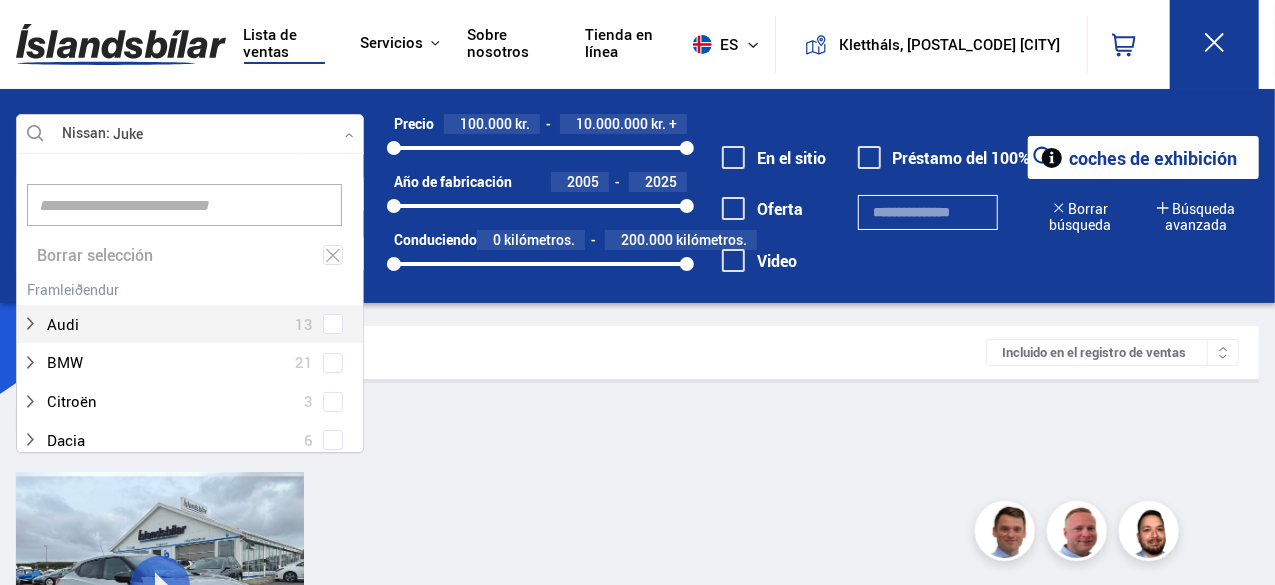 click at bounding box center [184, 205] 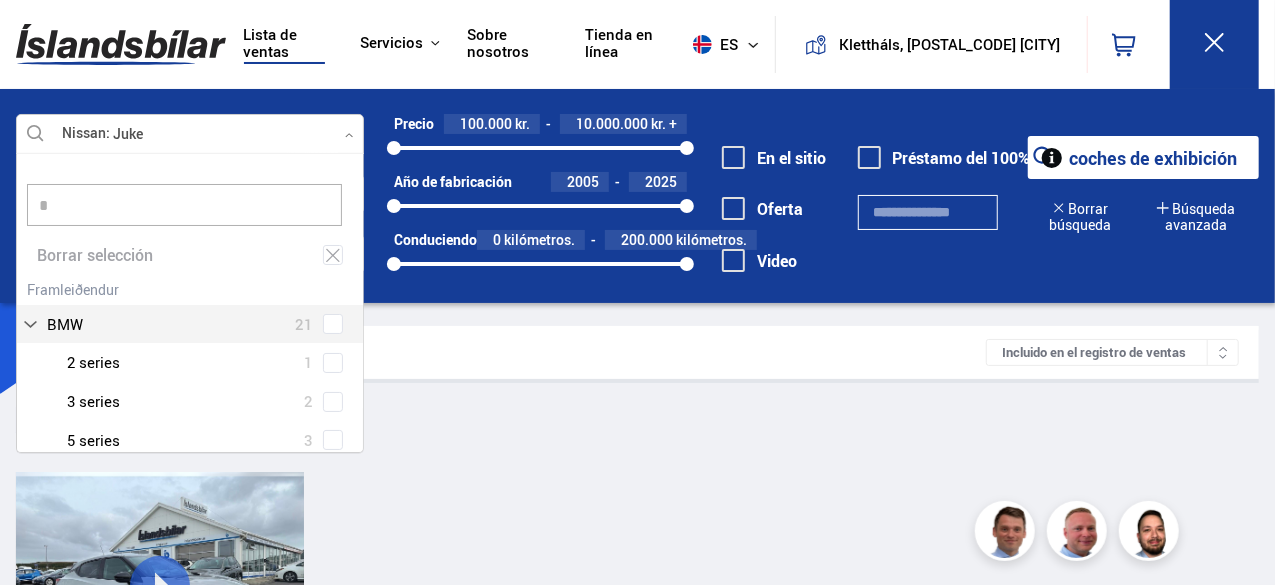 type on "**" 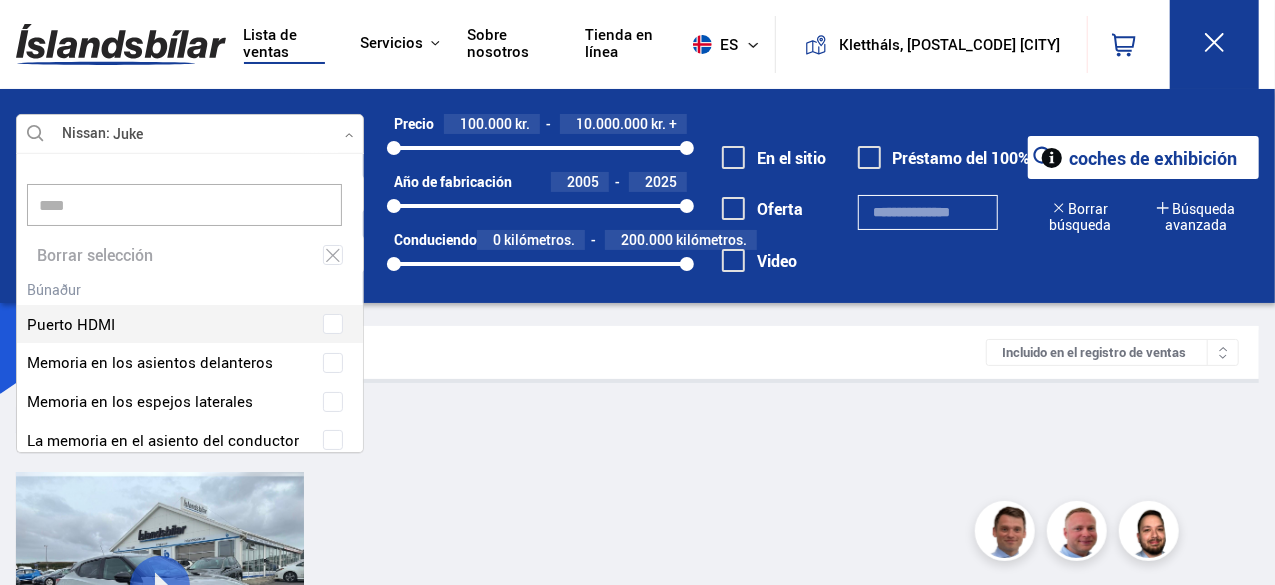 scroll, scrollTop: 0, scrollLeft: 0, axis: both 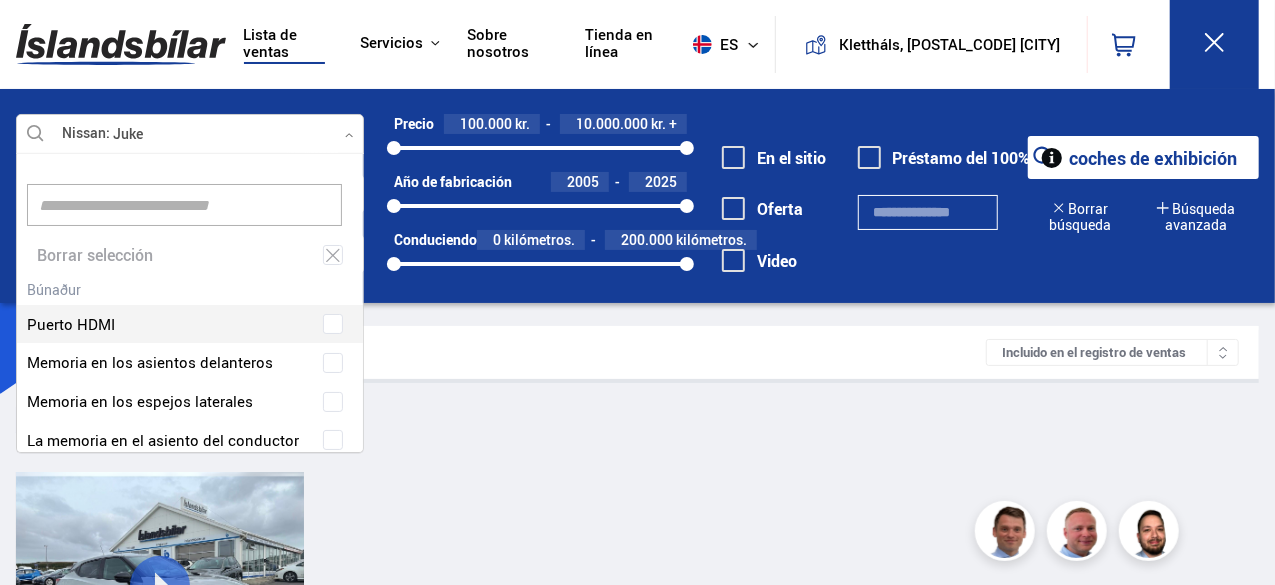 click at bounding box center [349, 135] 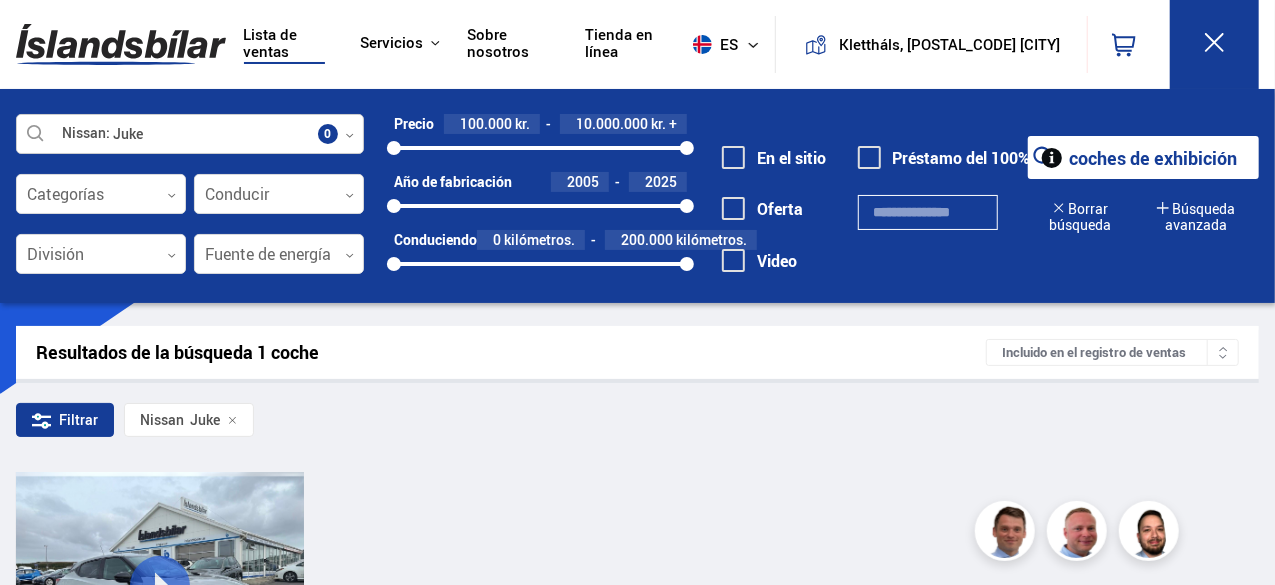 click at bounding box center [190, 135] 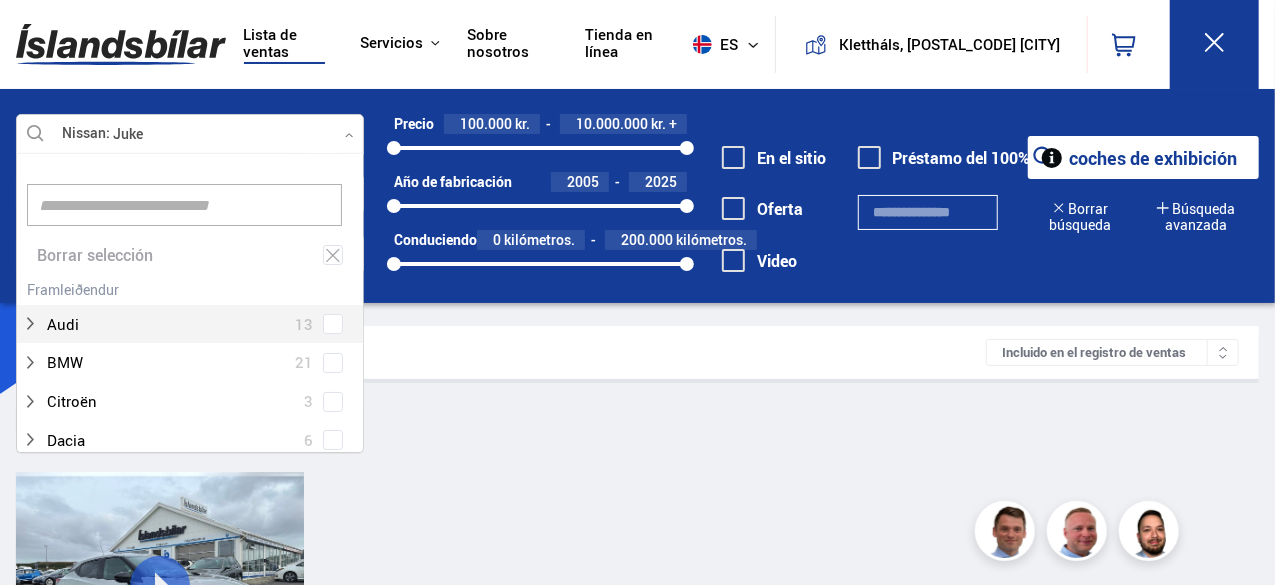 scroll, scrollTop: 301, scrollLeft: 354, axis: both 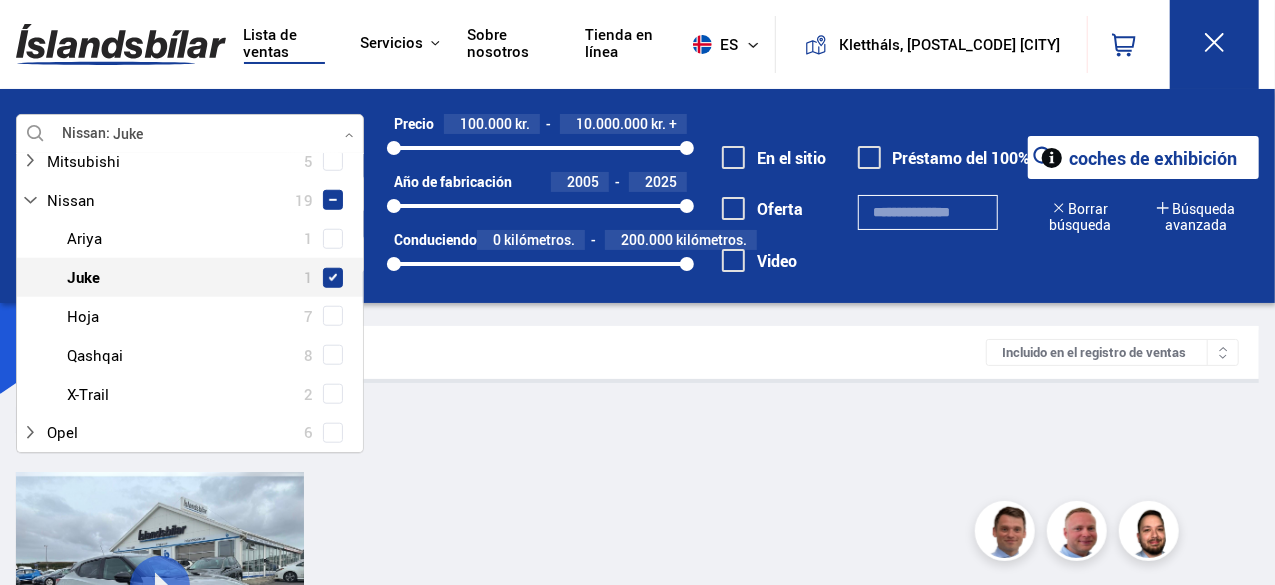 drag, startPoint x: 318, startPoint y: 277, endPoint x: 321, endPoint y: 309, distance: 32.140316 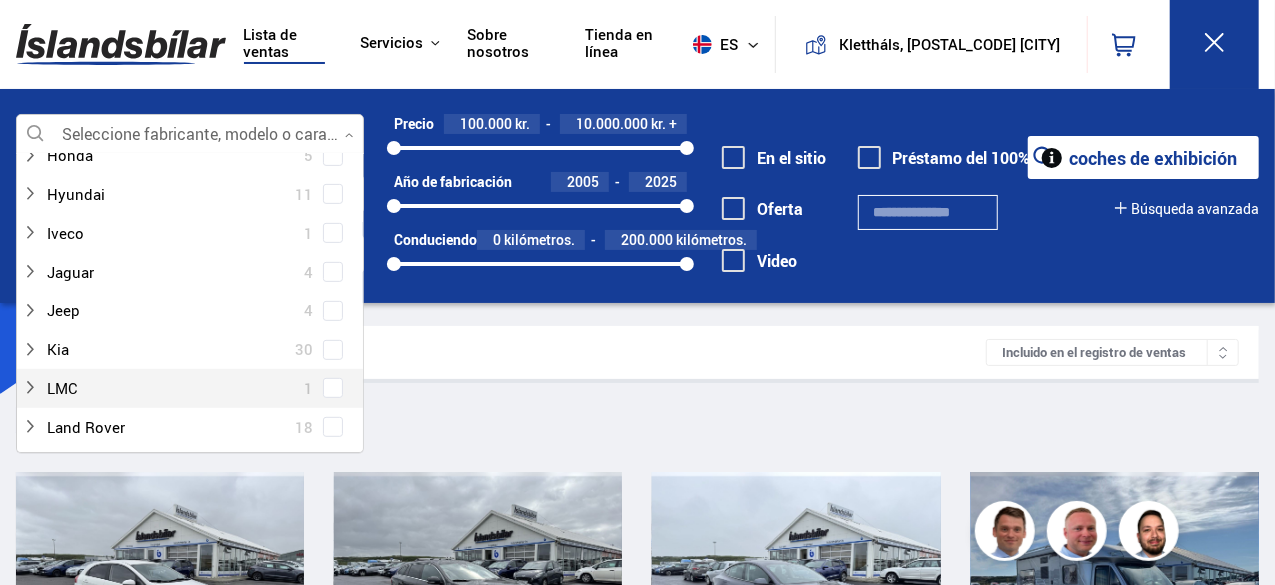 scroll, scrollTop: 400, scrollLeft: 0, axis: vertical 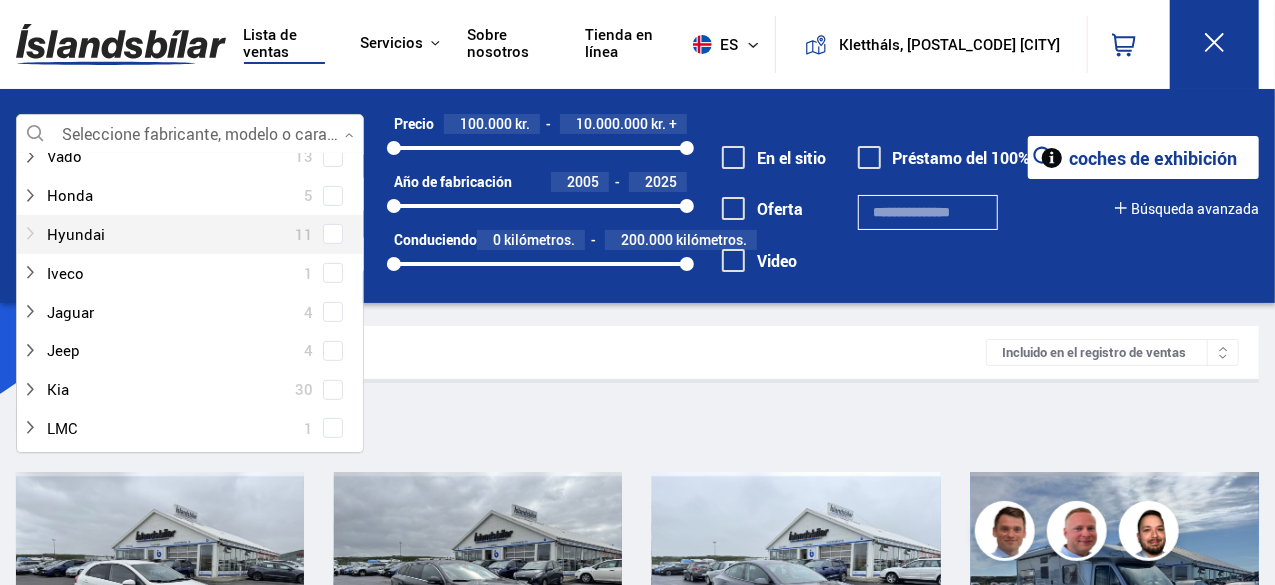 click at bounding box center (170, 234) 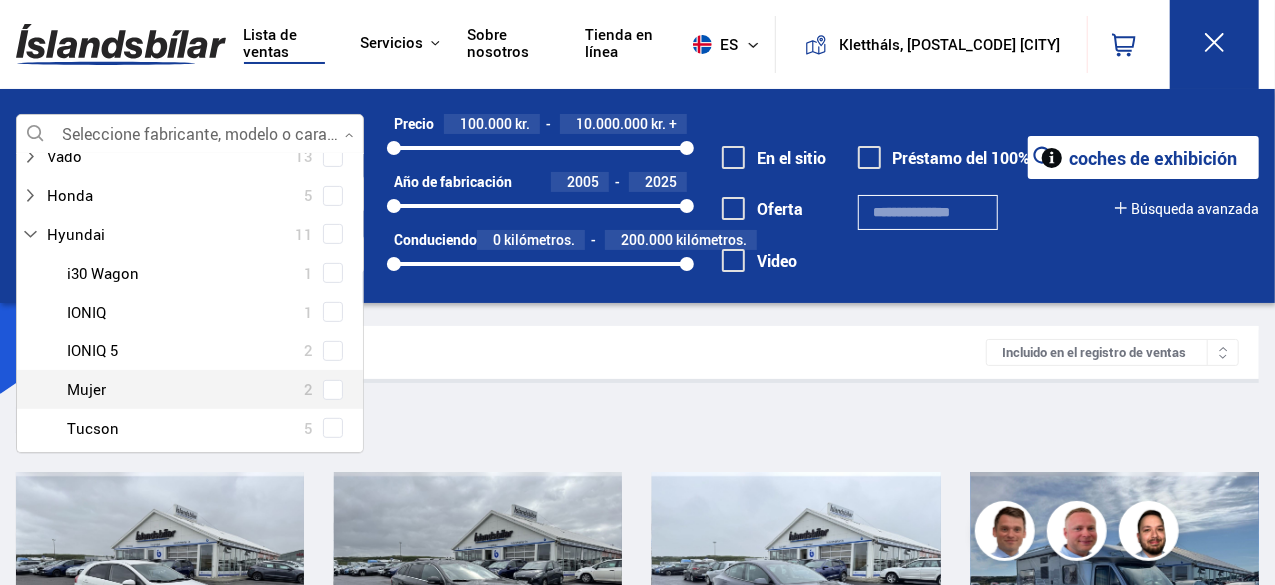 scroll, scrollTop: 500, scrollLeft: 0, axis: vertical 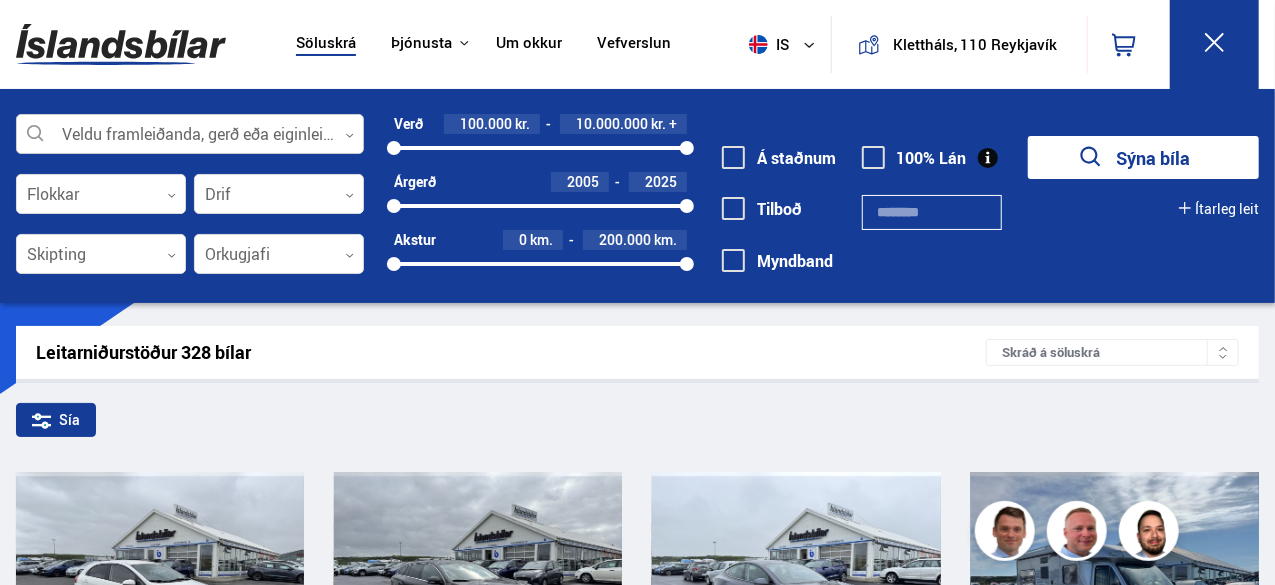 click at bounding box center [190, 135] 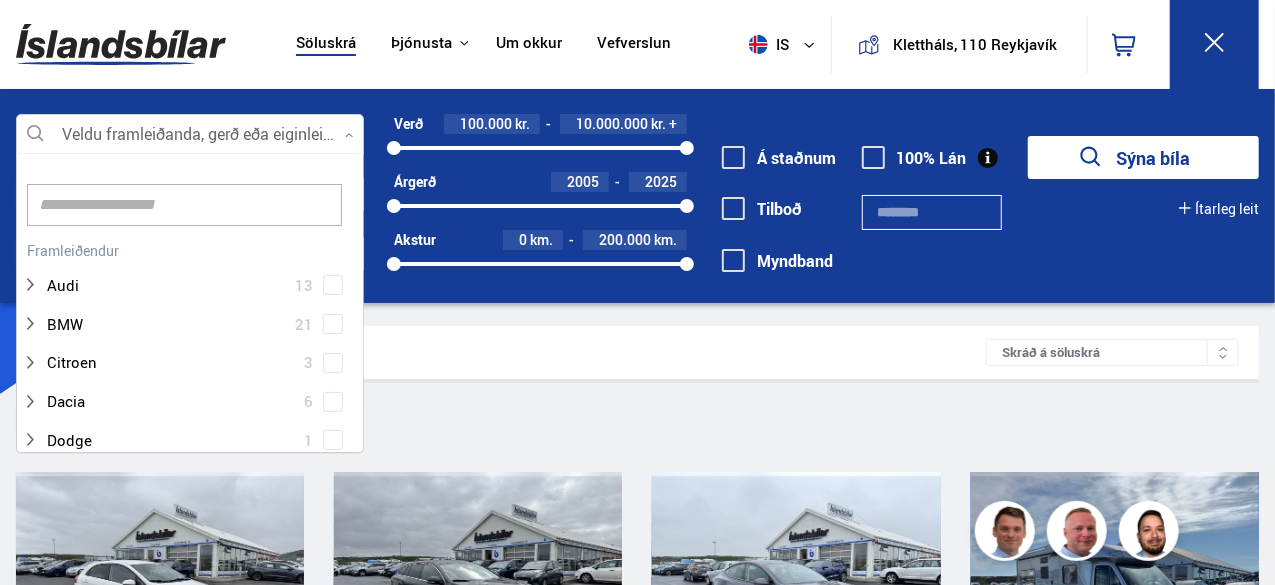 scroll, scrollTop: 301, scrollLeft: 354, axis: both 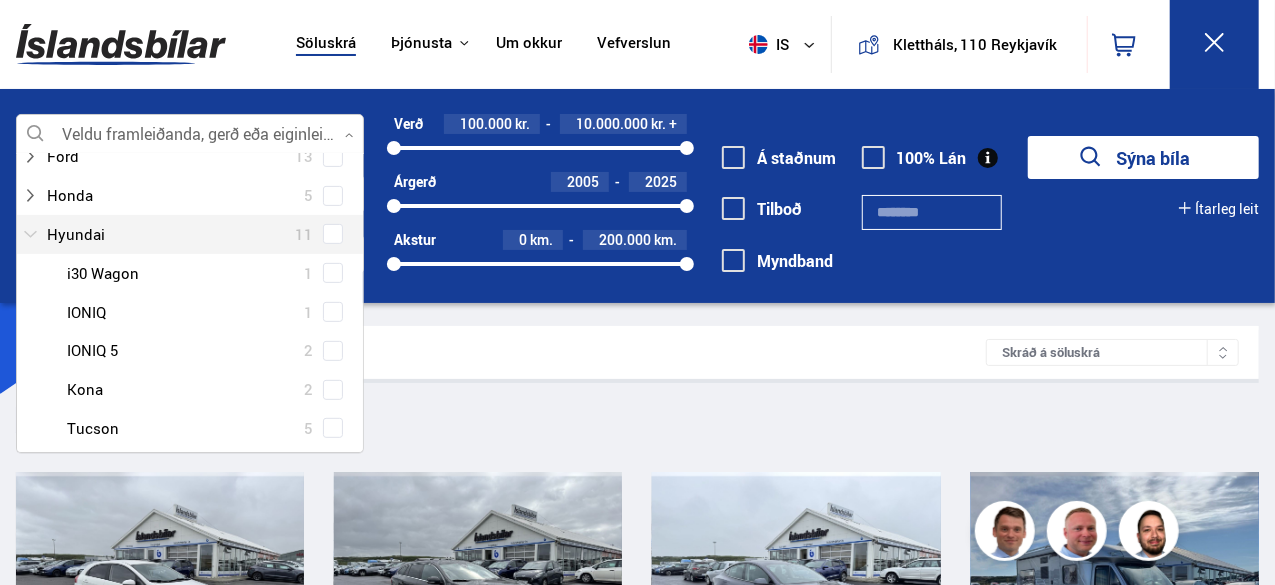click at bounding box center [170, 234] 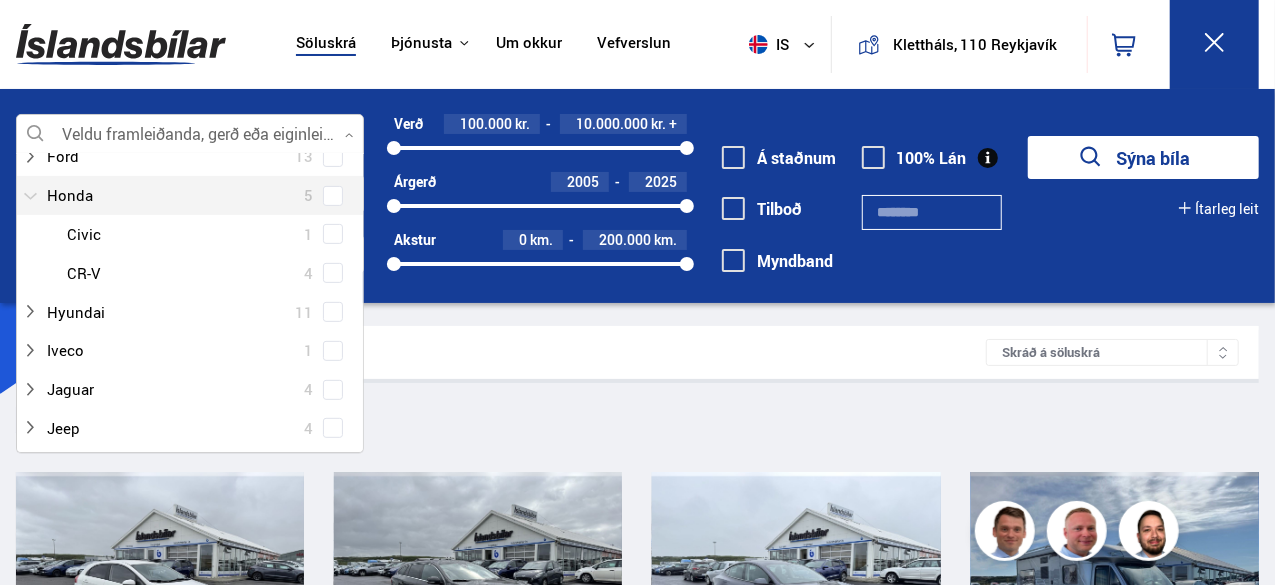 click at bounding box center (170, 195) 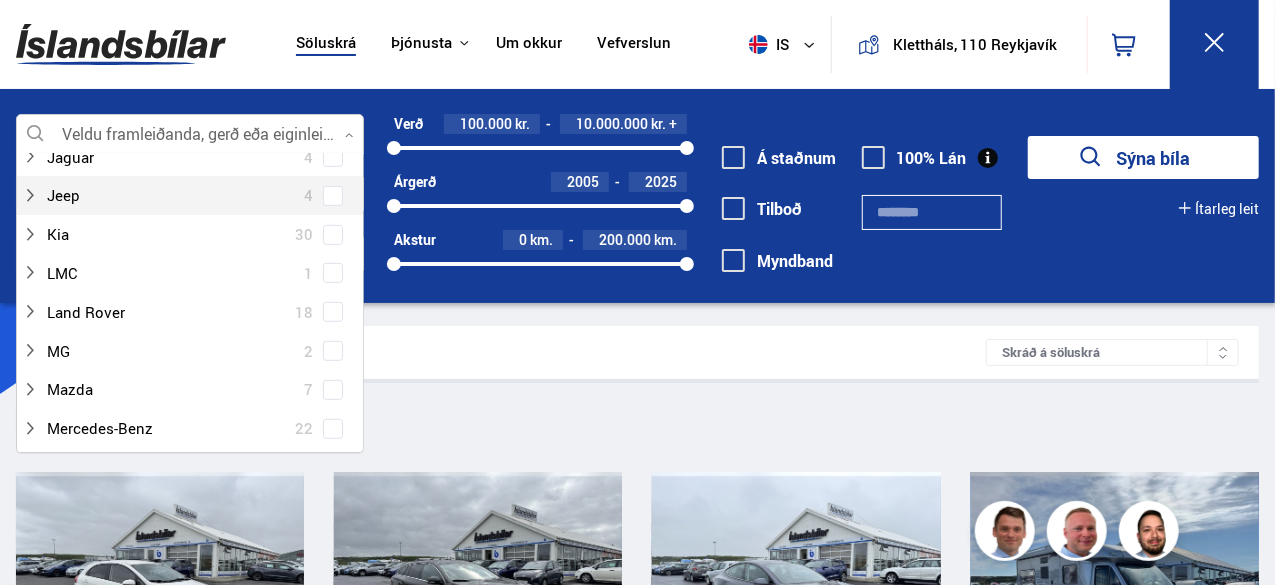 scroll, scrollTop: 600, scrollLeft: 0, axis: vertical 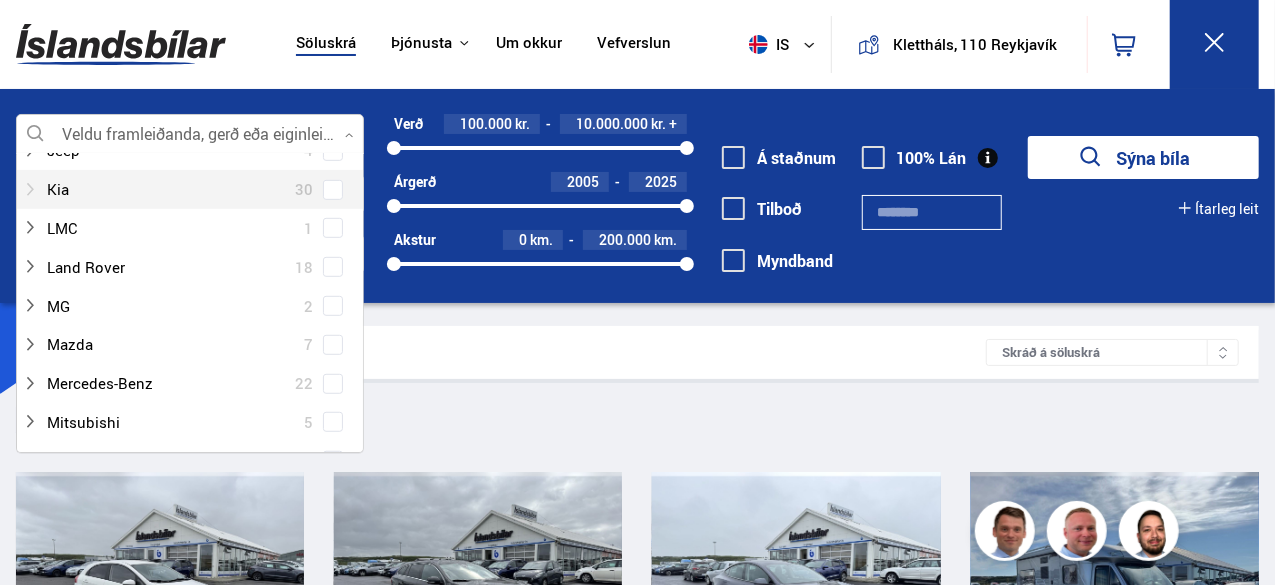 click at bounding box center [170, 189] 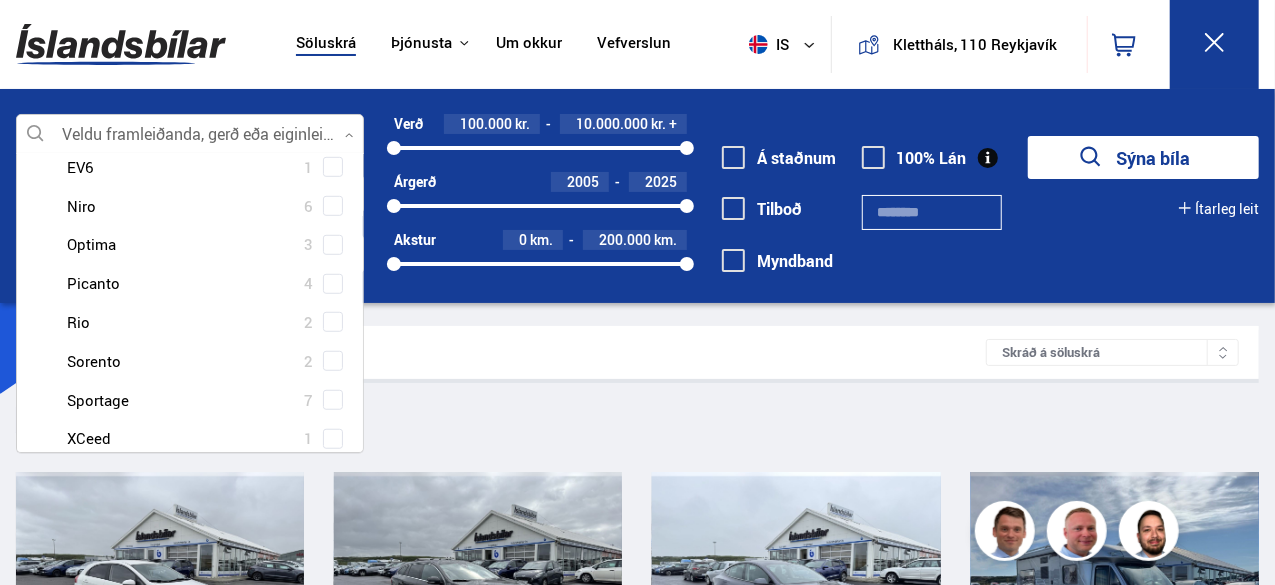scroll, scrollTop: 800, scrollLeft: 0, axis: vertical 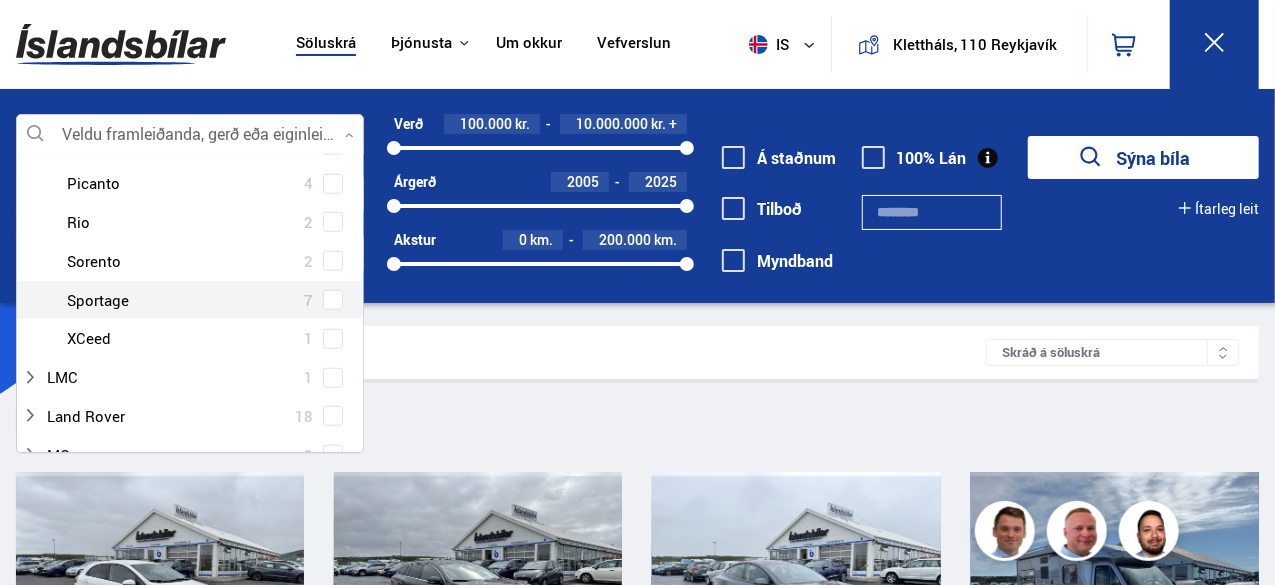click at bounding box center [210, 300] 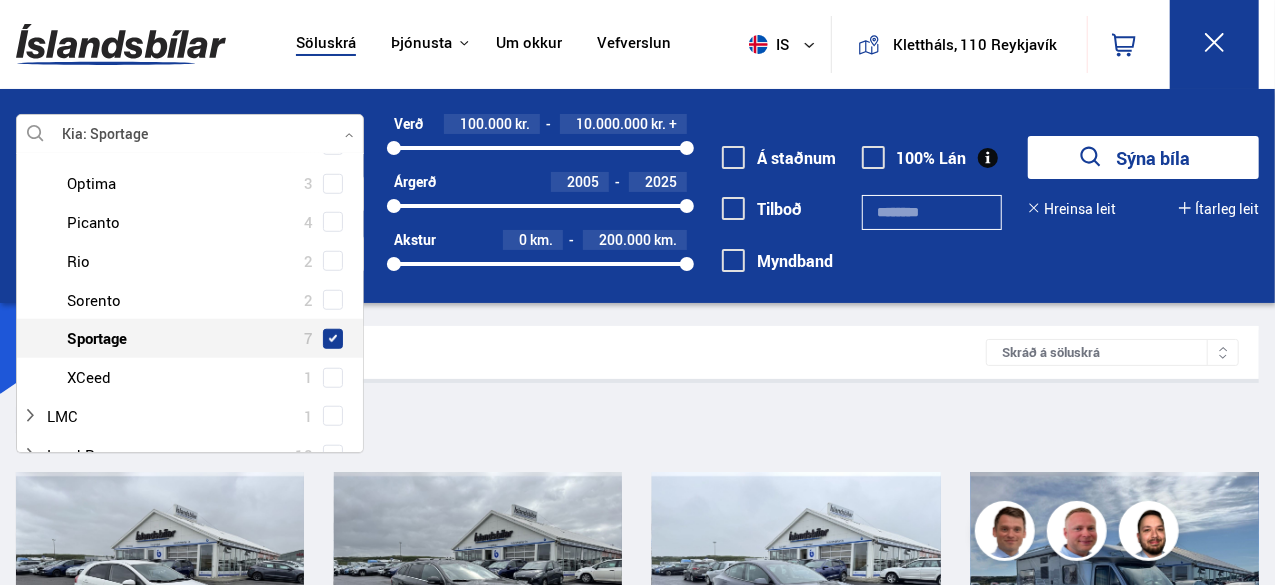 scroll, scrollTop: 838, scrollLeft: 0, axis: vertical 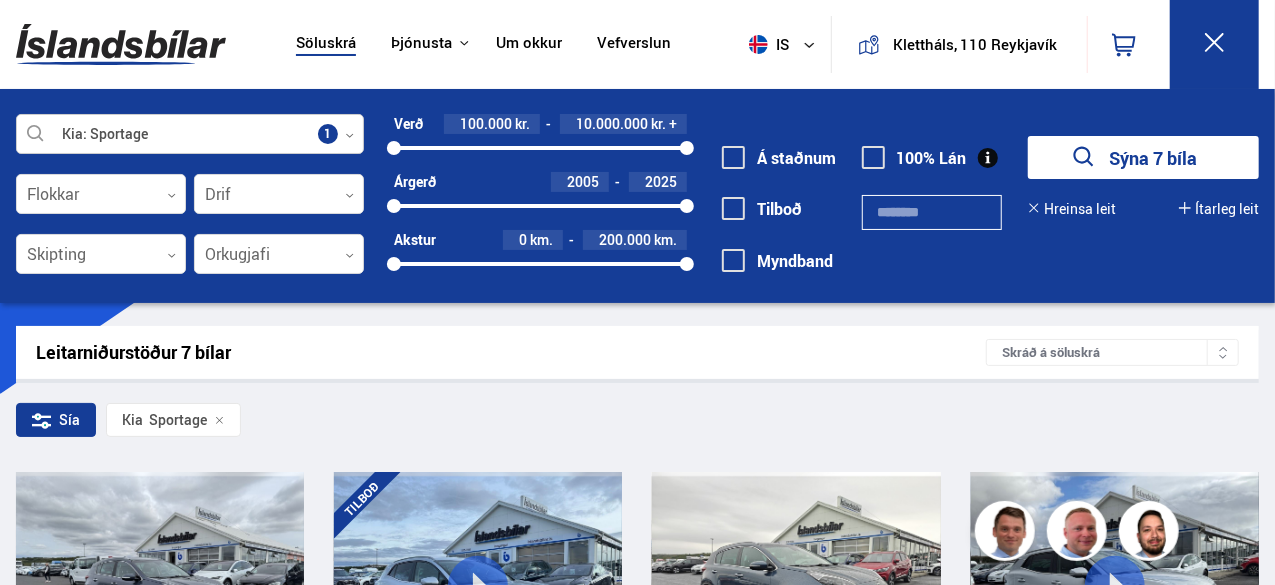 click at bounding box center (190, 135) 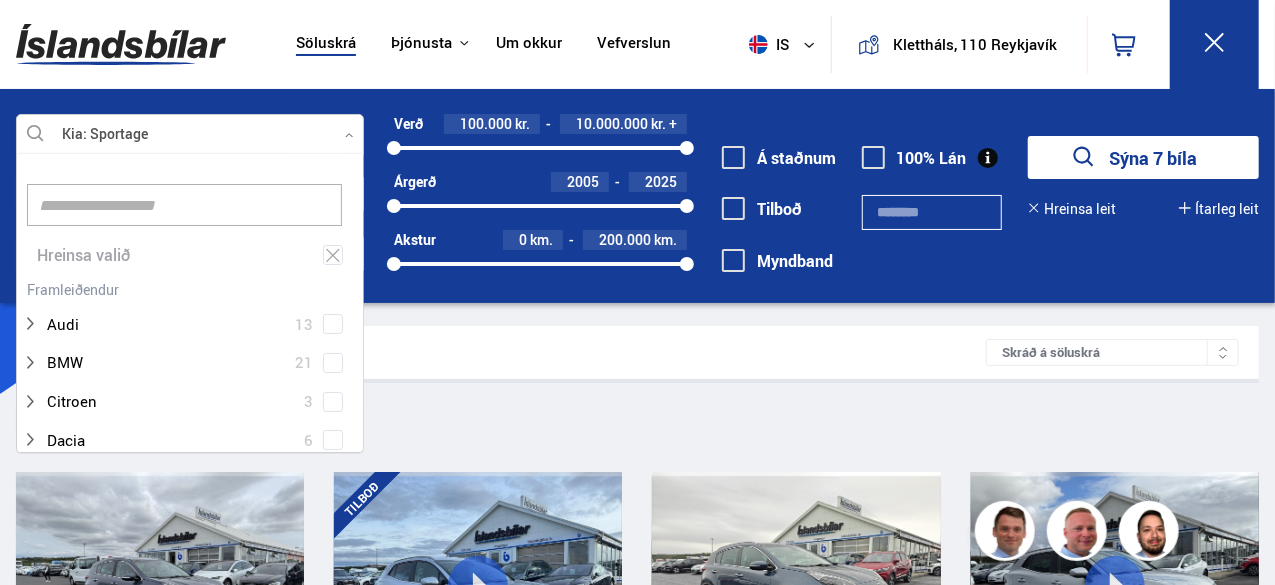 scroll, scrollTop: 301, scrollLeft: 354, axis: both 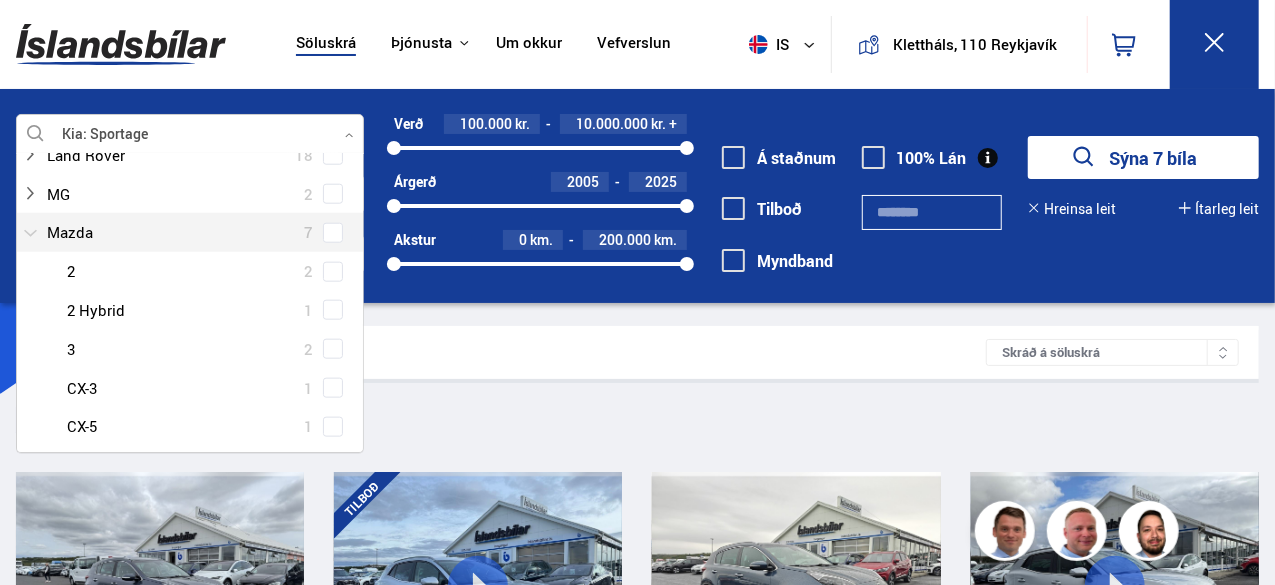click at bounding box center [170, 232] 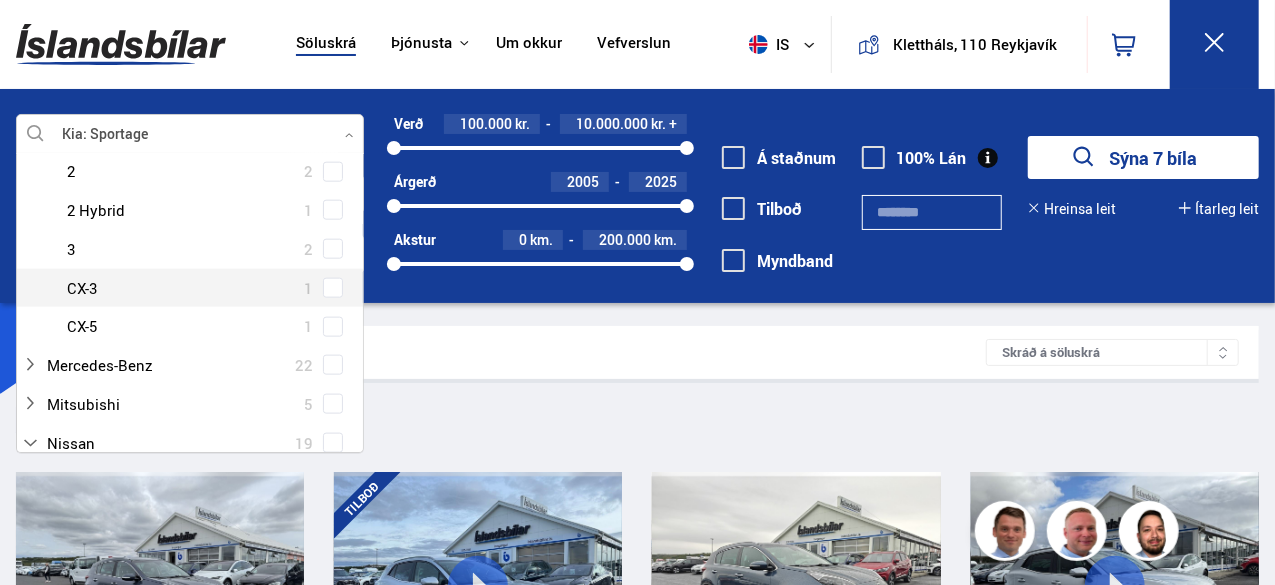 click at bounding box center (333, 288) 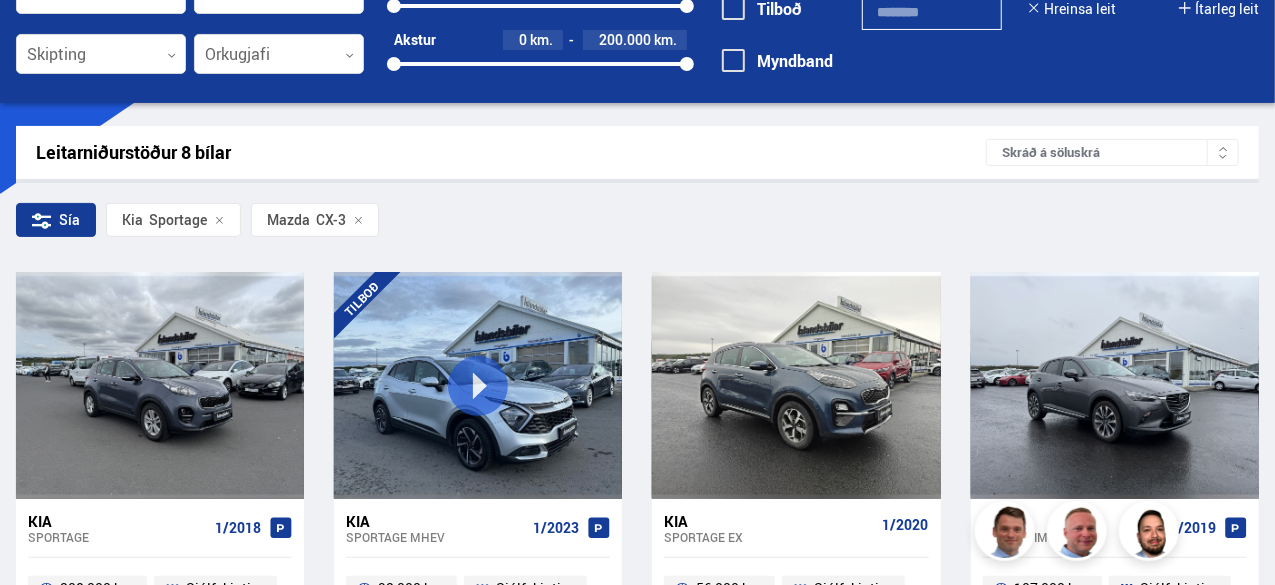 scroll, scrollTop: 0, scrollLeft: 0, axis: both 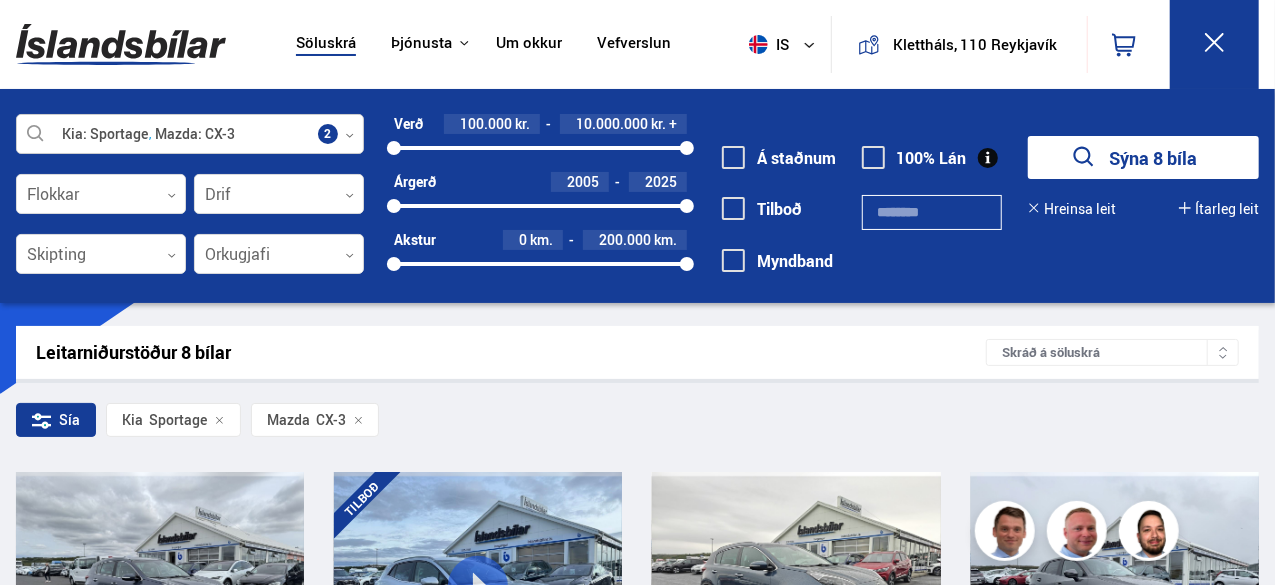 click at bounding box center (190, 135) 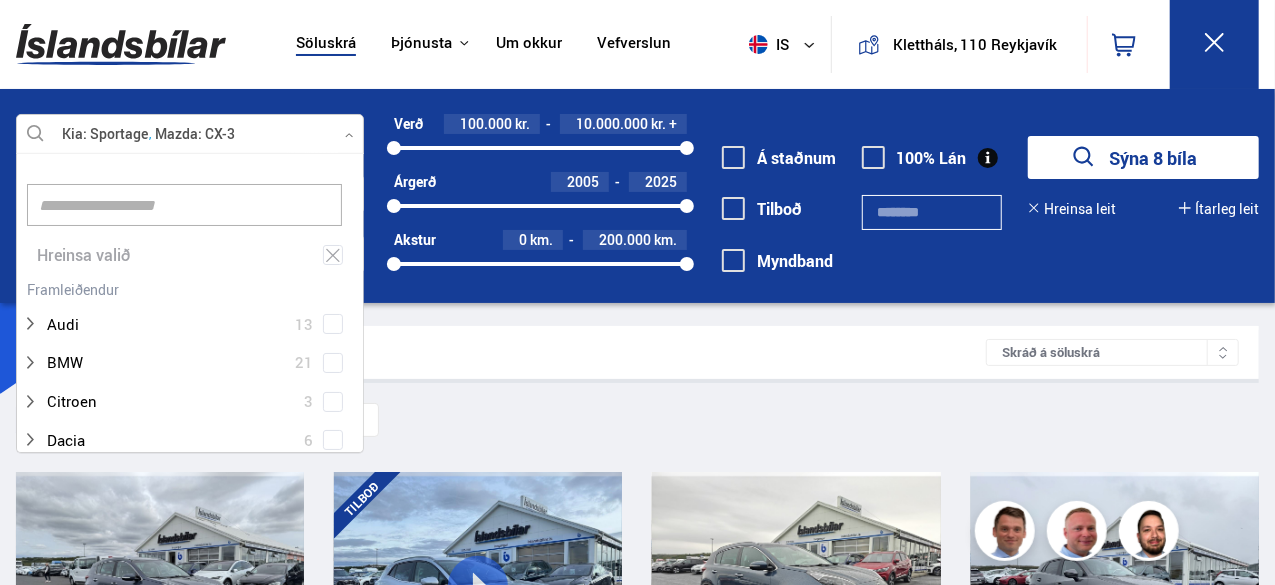 scroll, scrollTop: 301, scrollLeft: 354, axis: both 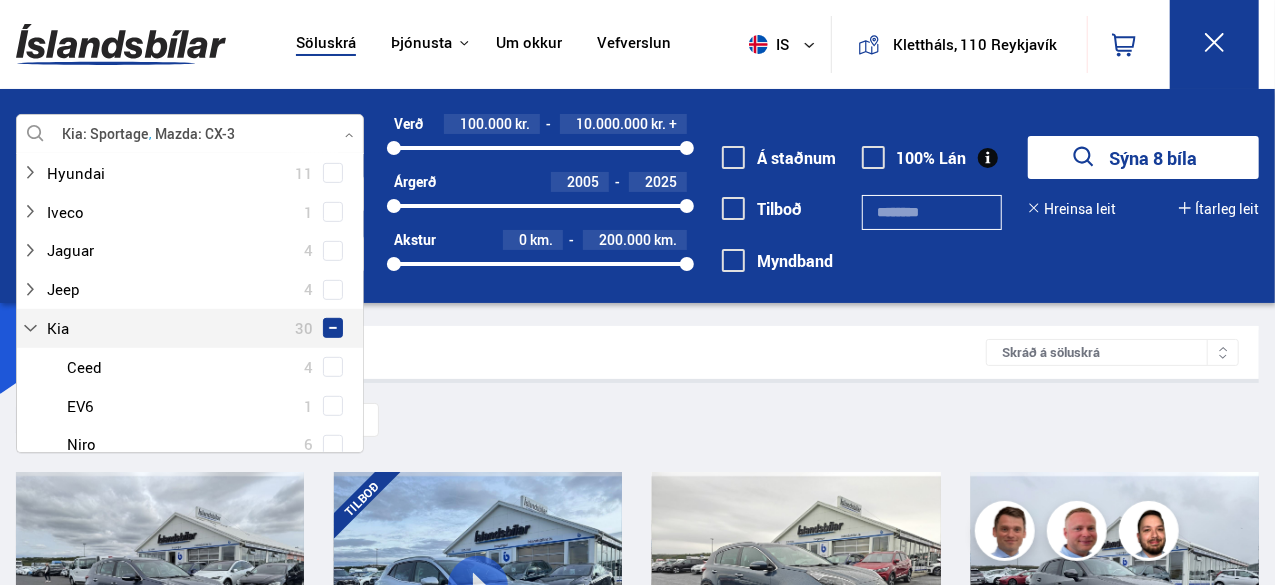 click at bounding box center (333, 328) 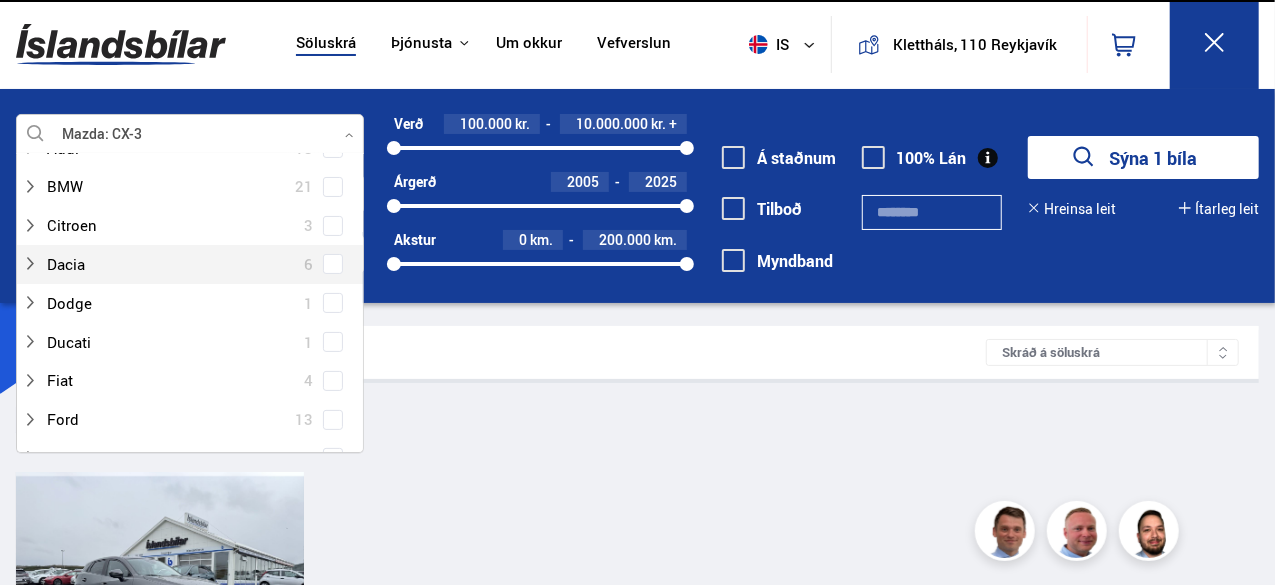 scroll, scrollTop: 300, scrollLeft: 0, axis: vertical 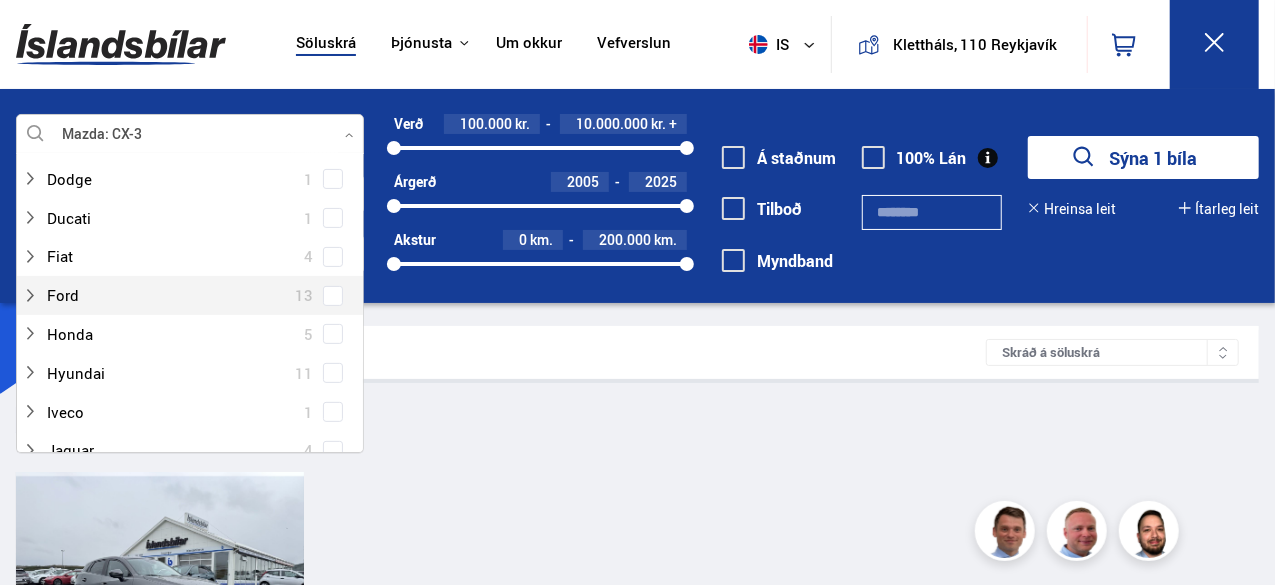 click on "Leitarniðurstöður 1 bílar" at bounding box center [511, 352] 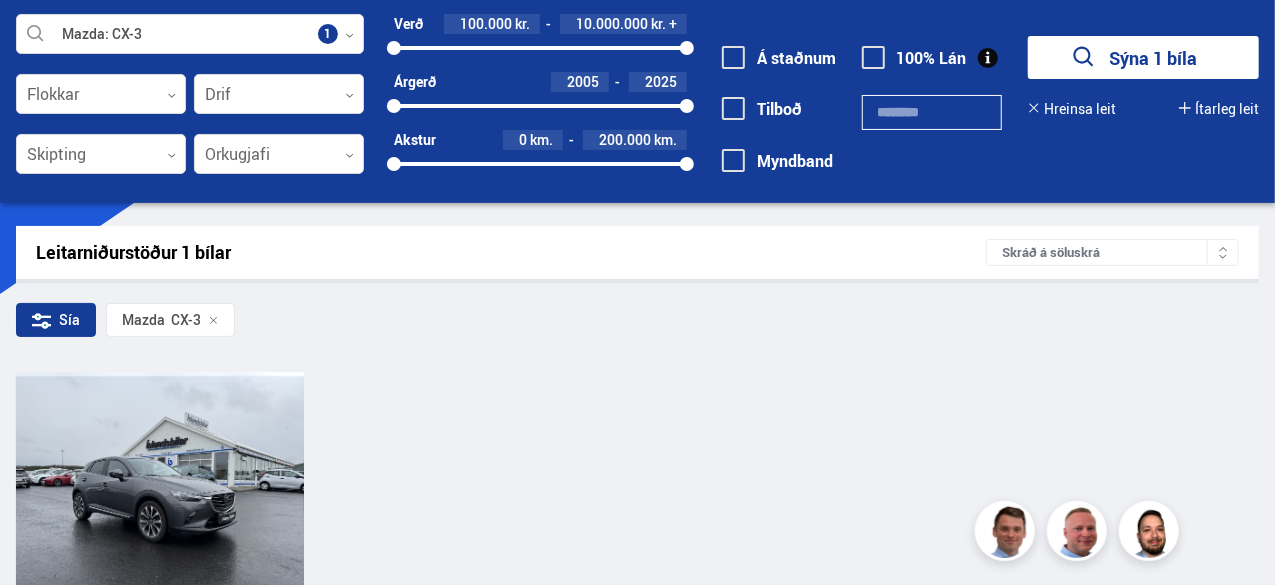 scroll, scrollTop: 0, scrollLeft: 0, axis: both 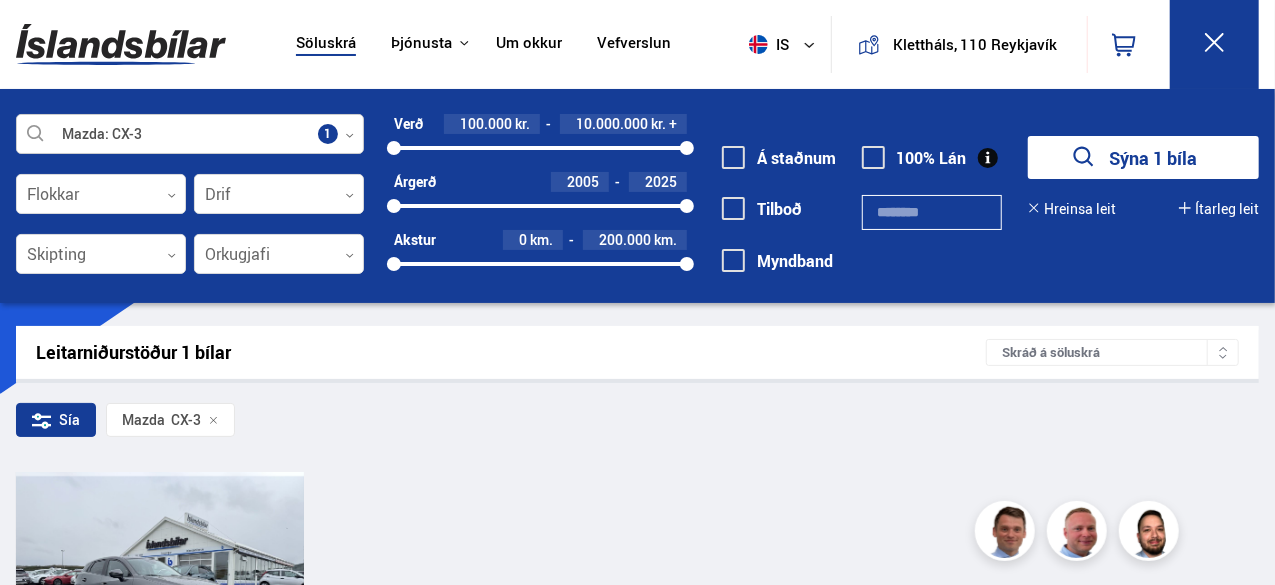 click at bounding box center (190, 135) 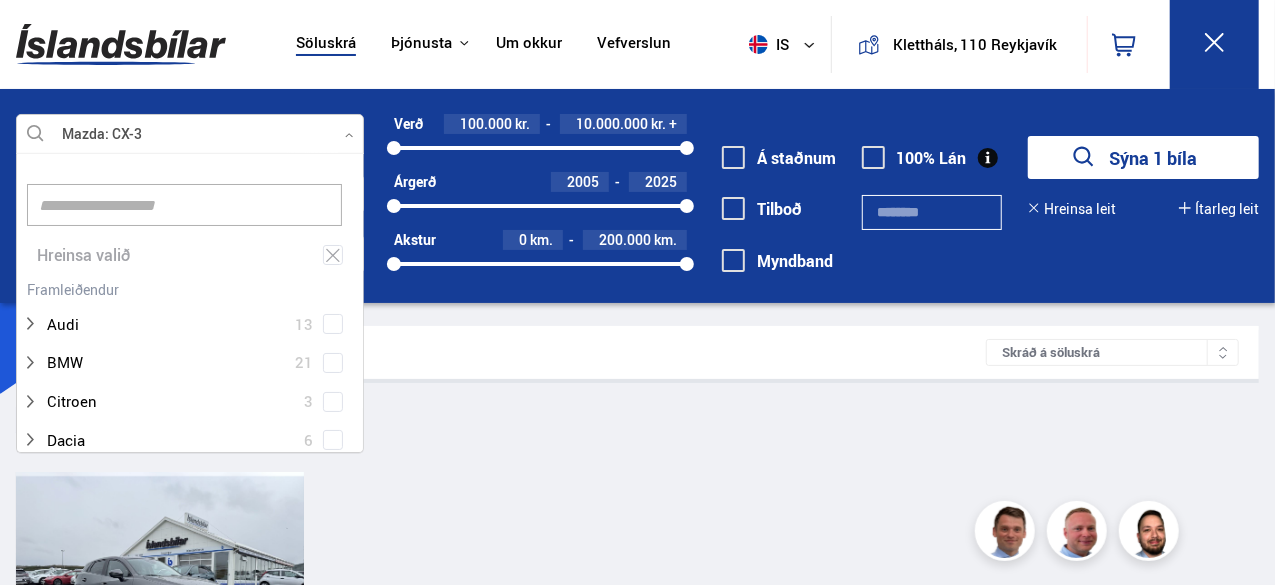 scroll, scrollTop: 301, scrollLeft: 354, axis: both 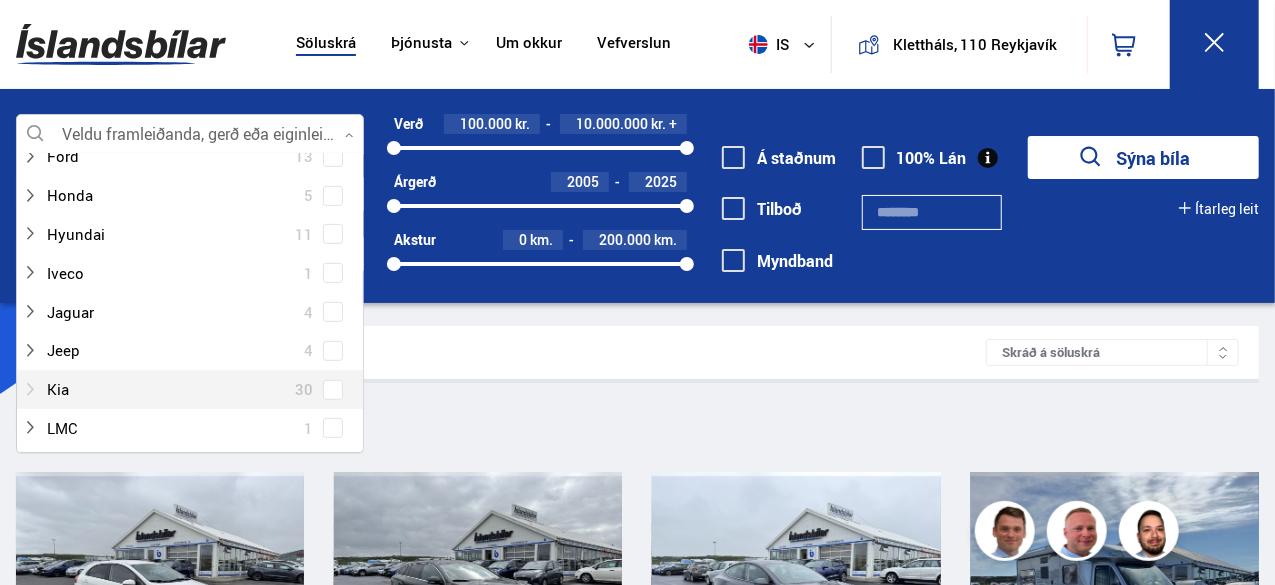 click at bounding box center (30, 390) 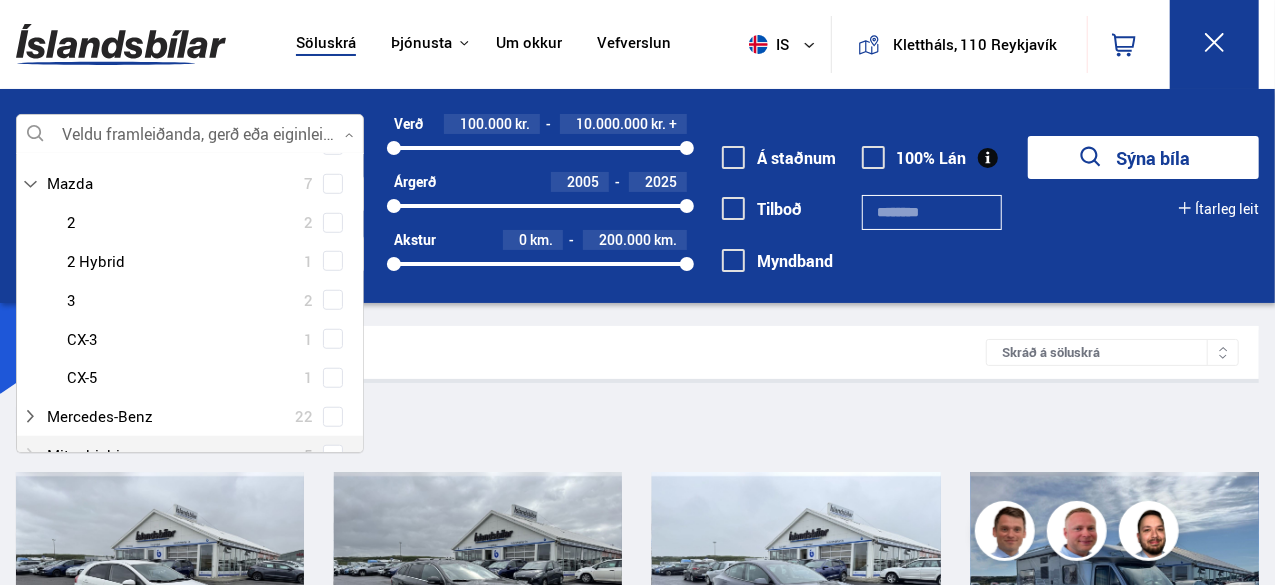 scroll, scrollTop: 700, scrollLeft: 0, axis: vertical 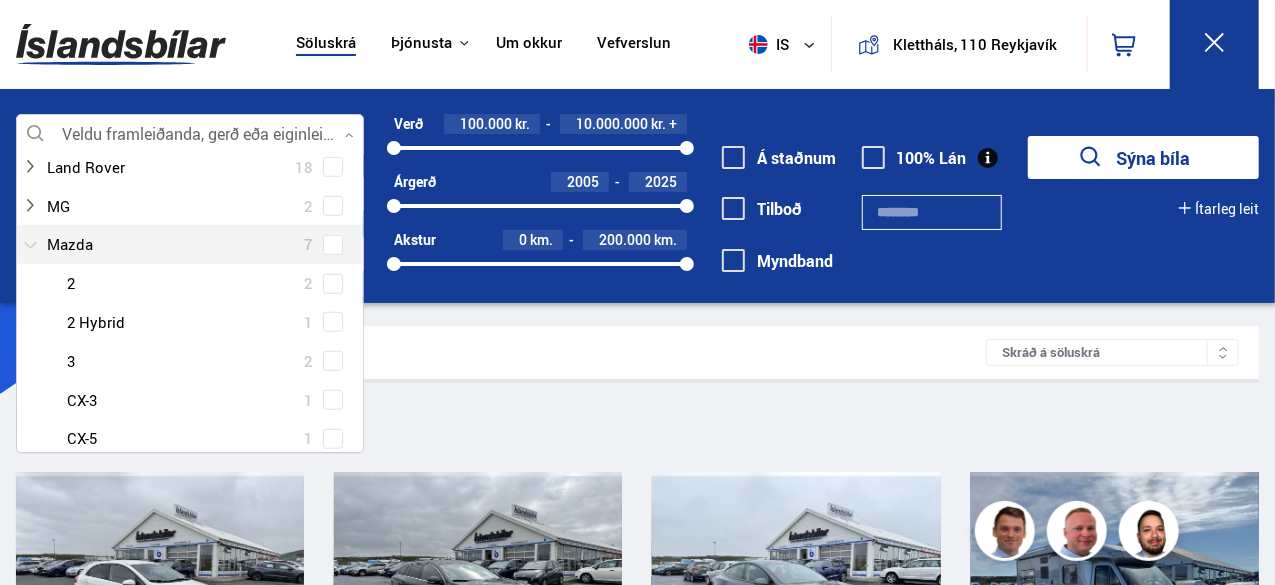 click at bounding box center (30, 245) 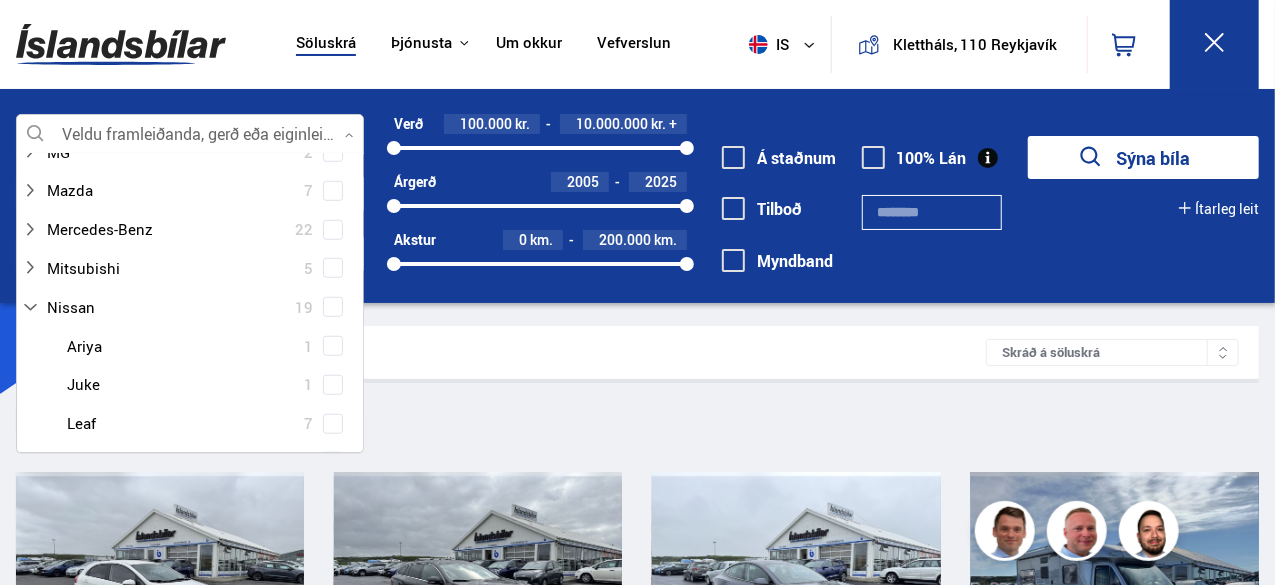 scroll, scrollTop: 800, scrollLeft: 0, axis: vertical 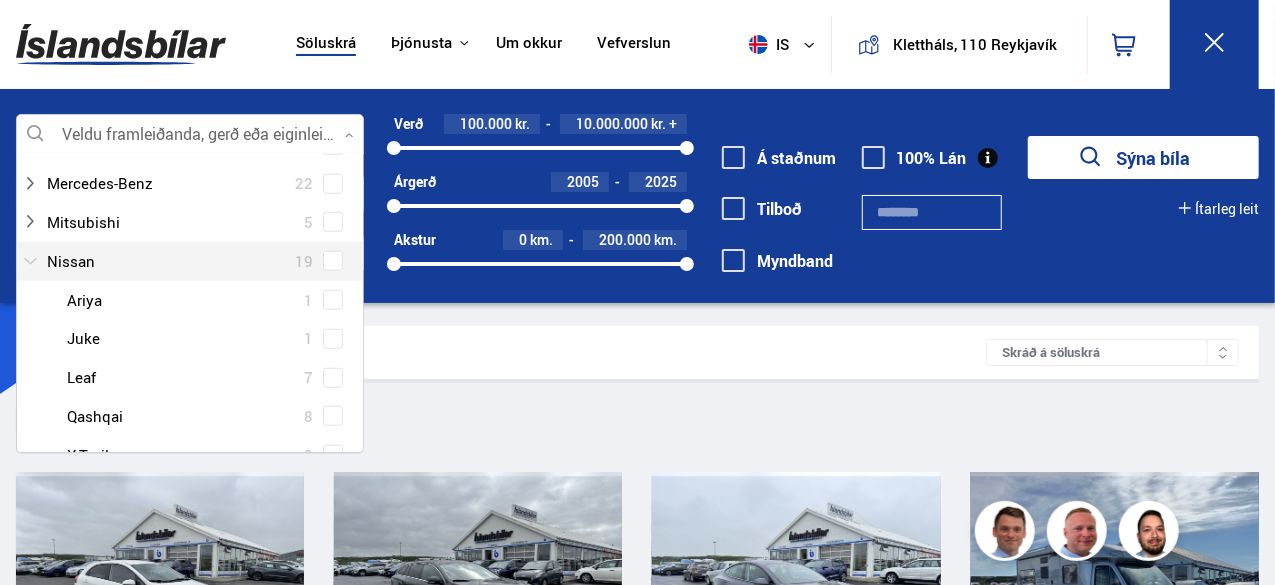 click at bounding box center (30, 261) 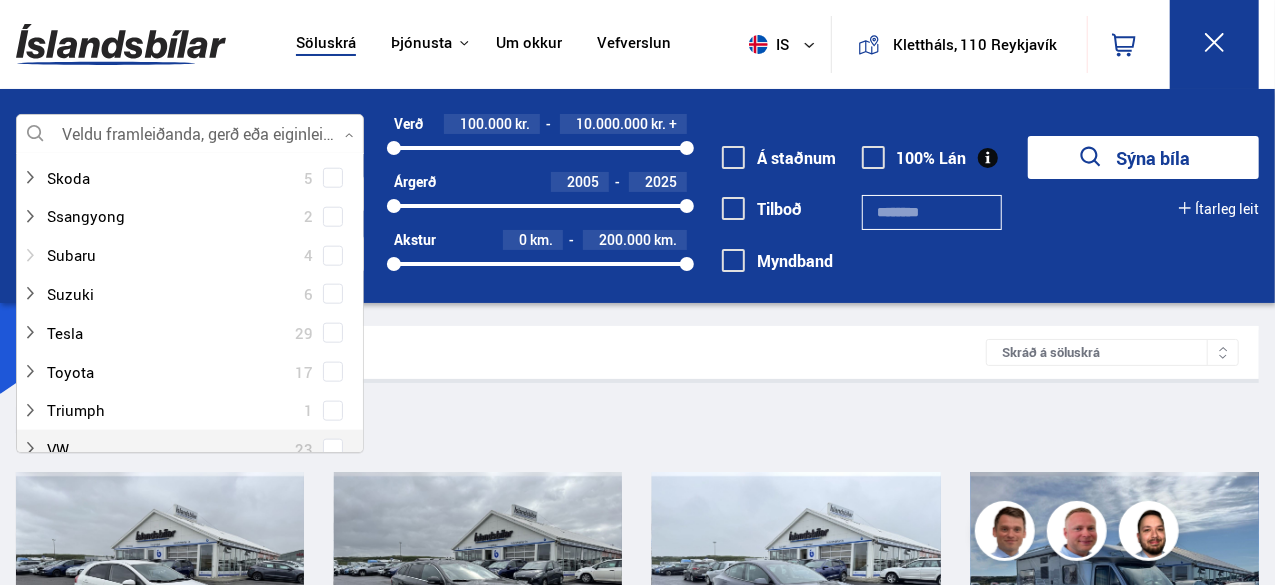 scroll, scrollTop: 1200, scrollLeft: 0, axis: vertical 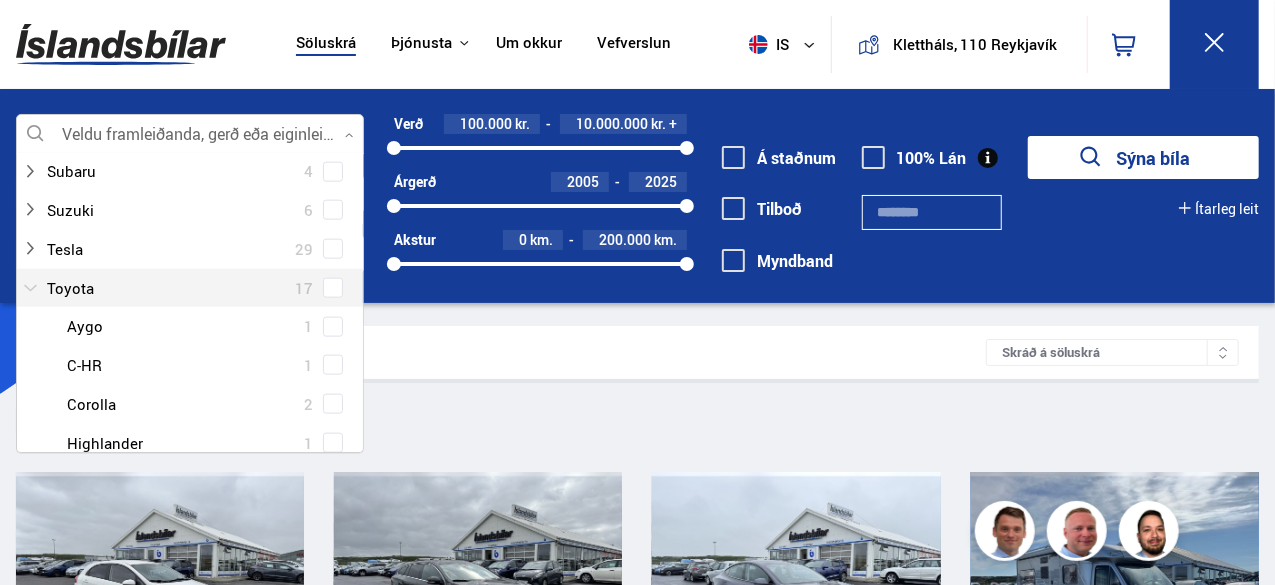click at bounding box center [170, 288] 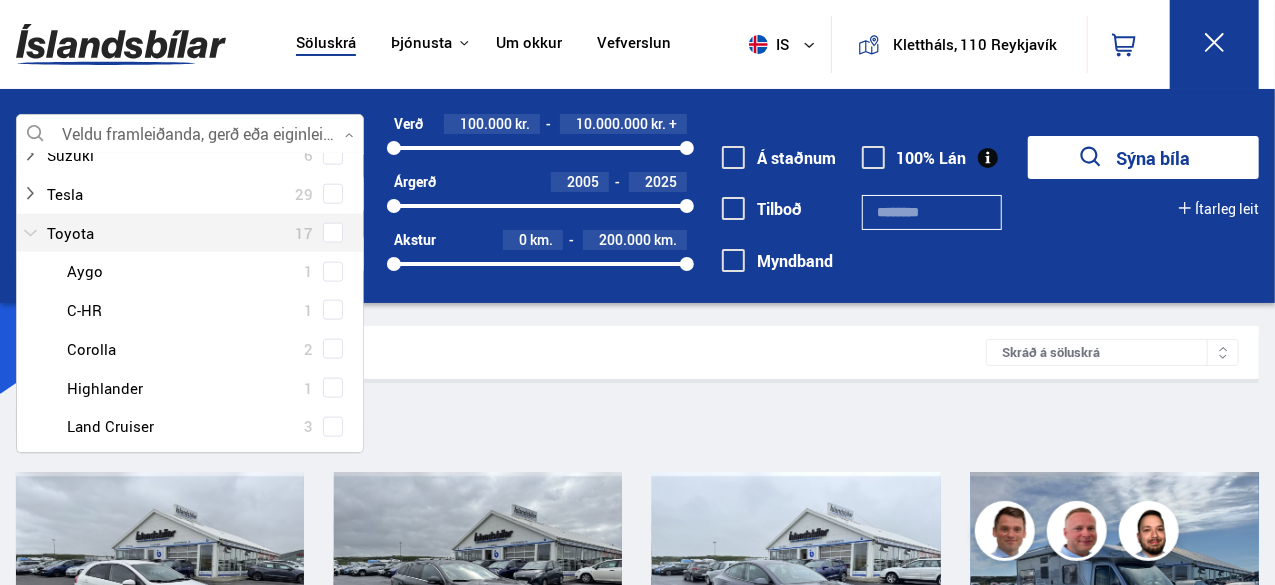 scroll, scrollTop: 1300, scrollLeft: 0, axis: vertical 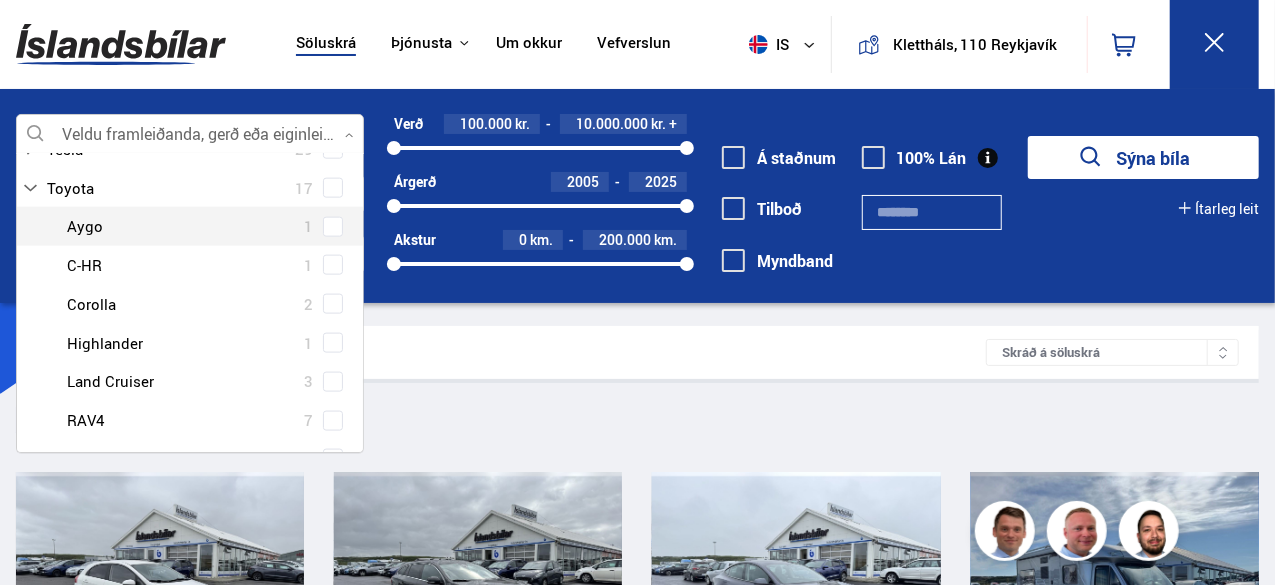 click at bounding box center (333, 227) 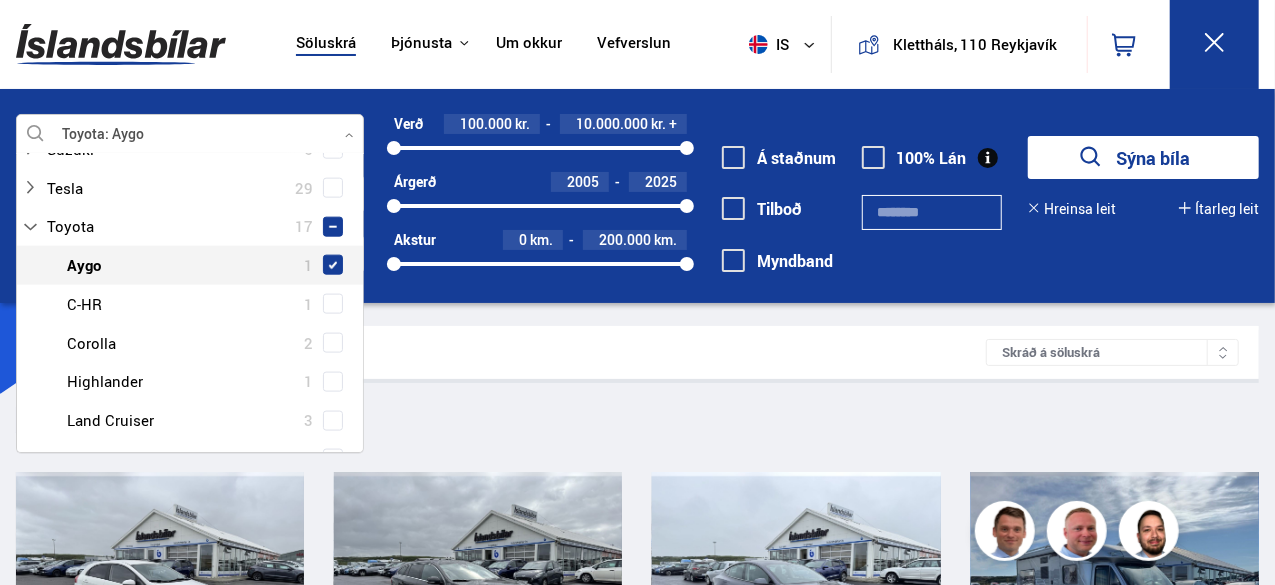 scroll, scrollTop: 1339, scrollLeft: 0, axis: vertical 